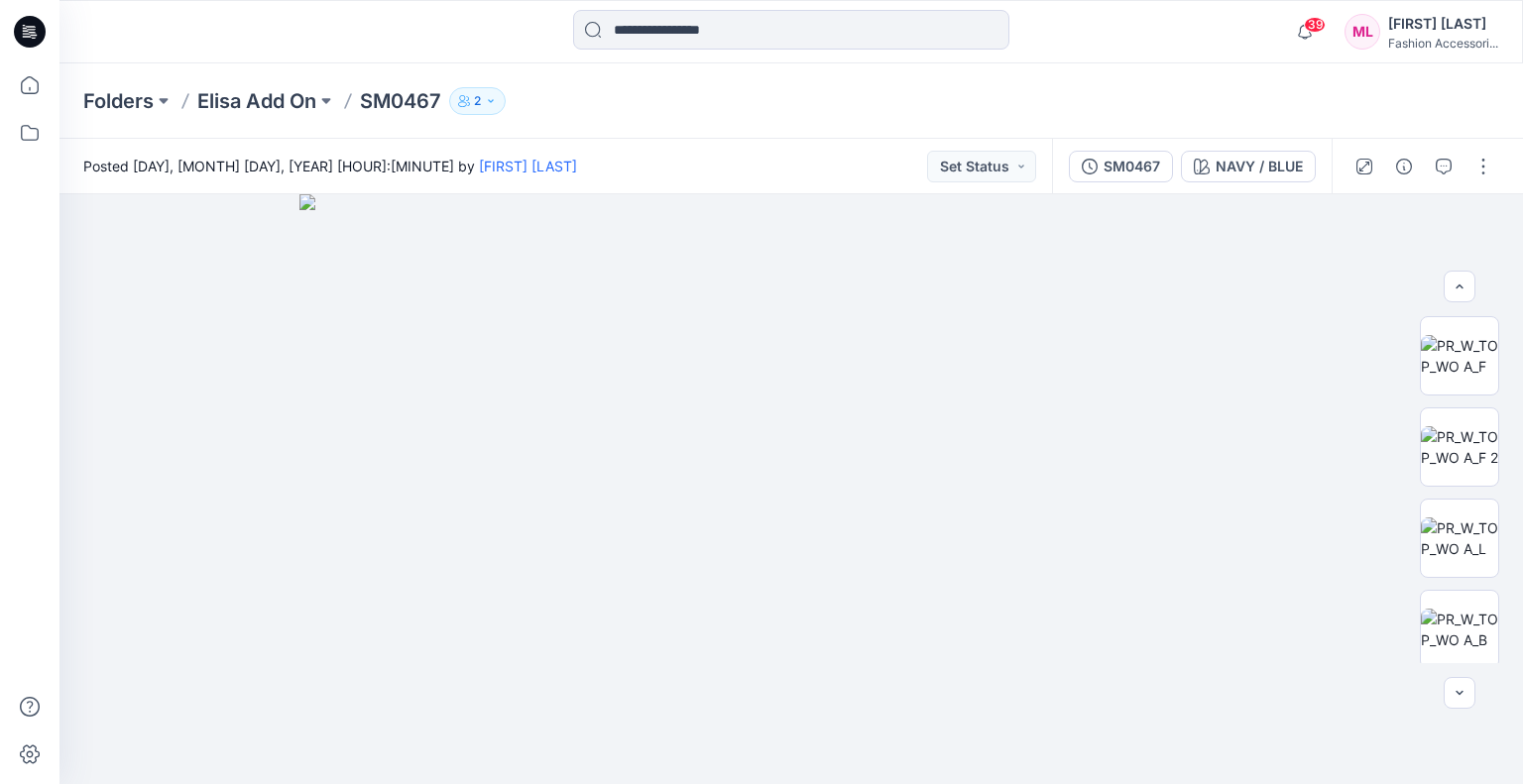 scroll, scrollTop: 0, scrollLeft: 0, axis: both 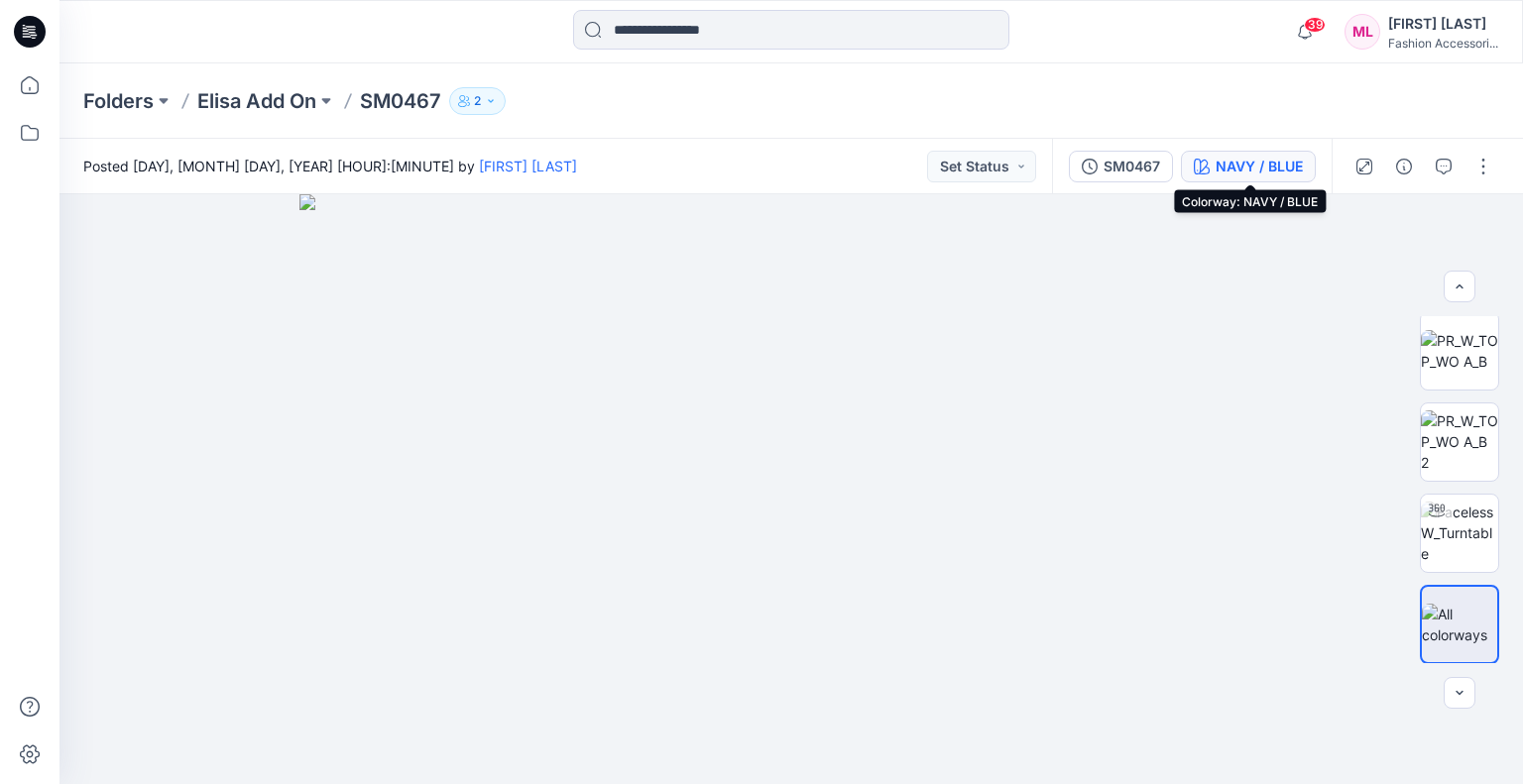 click on "NAVY / BLUE" at bounding box center (1259, 167) 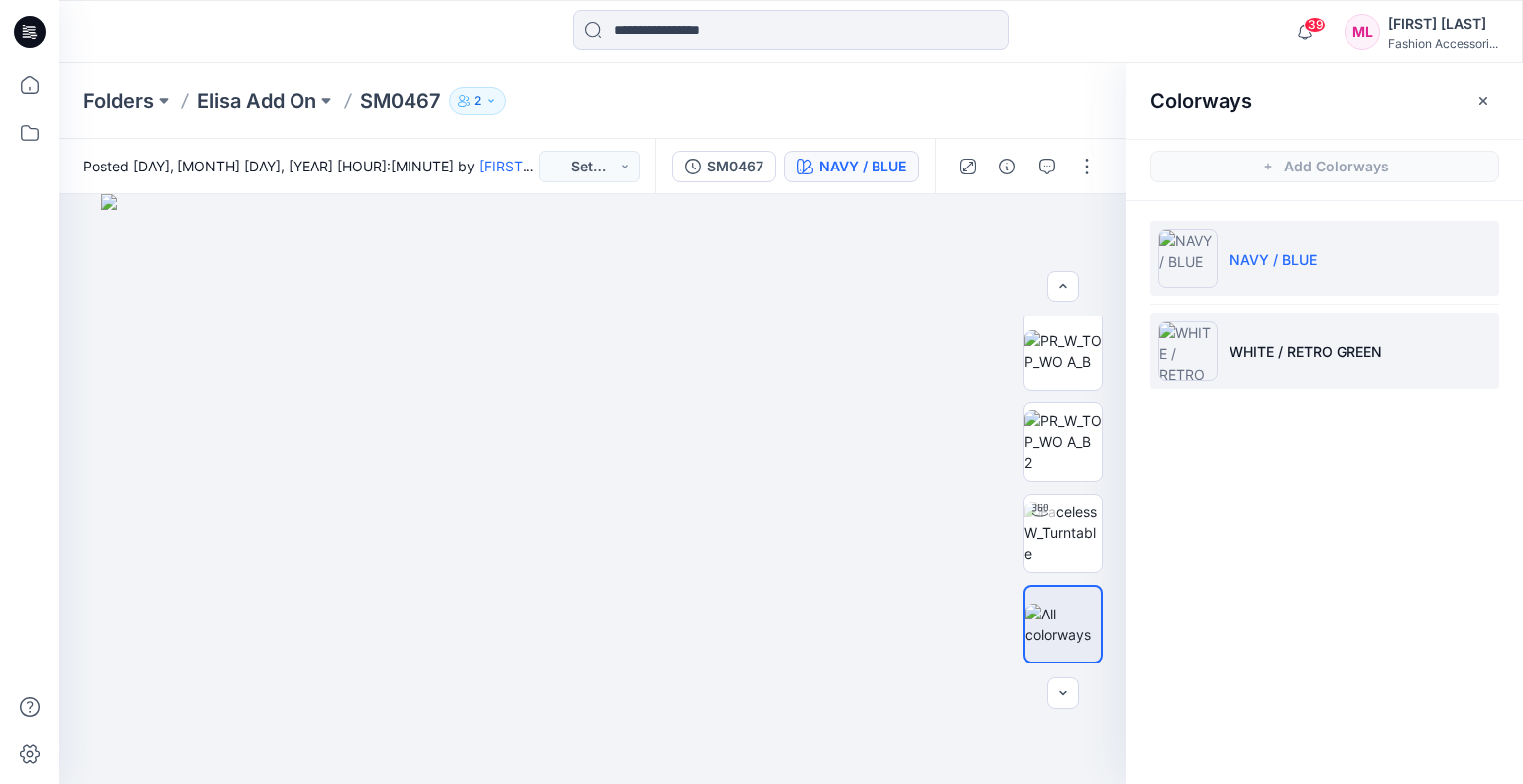 click on "WHITE / RETRO GREEN" at bounding box center (1306, 351) 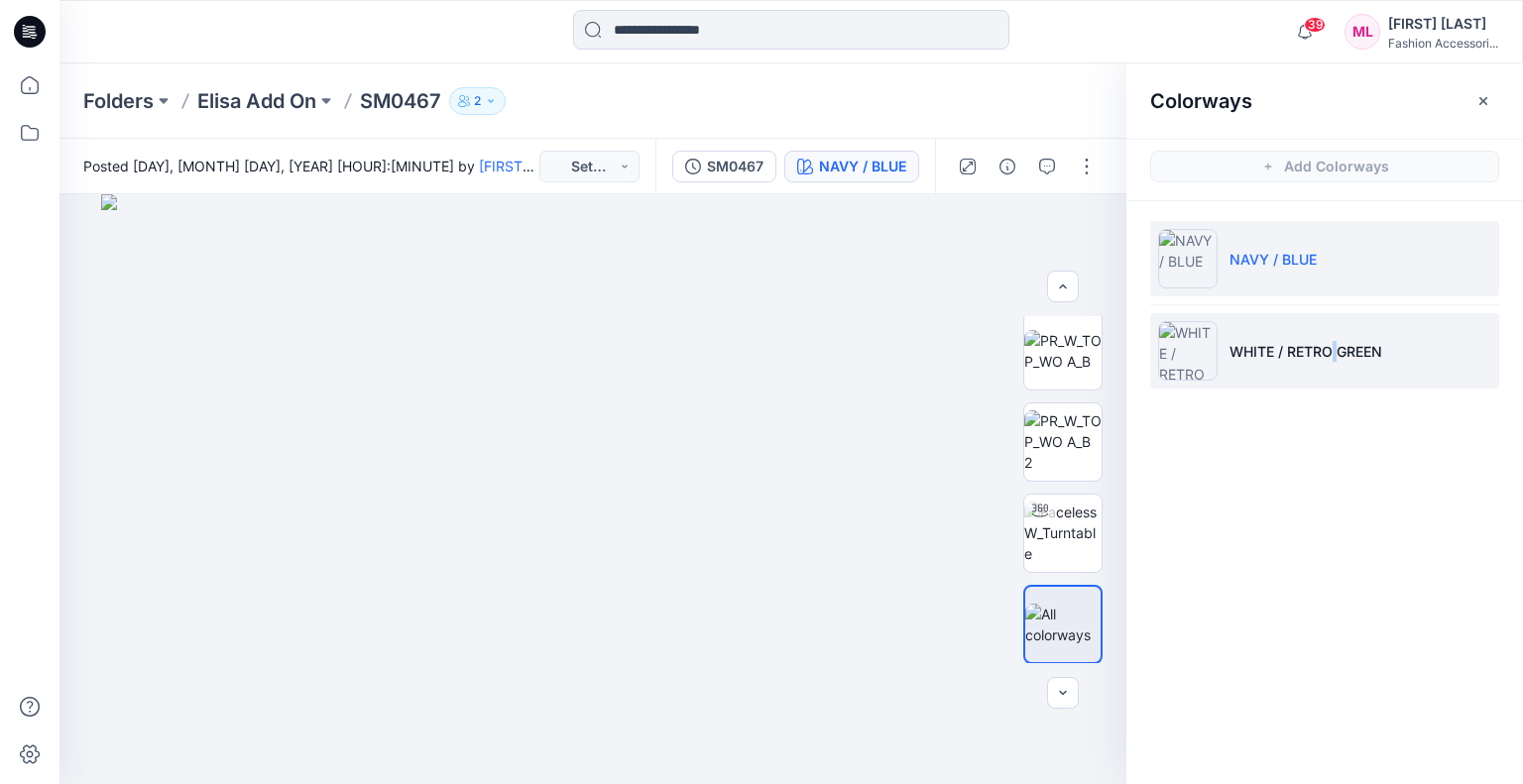 click on "WHITE / RETRO GREEN" at bounding box center [1306, 351] 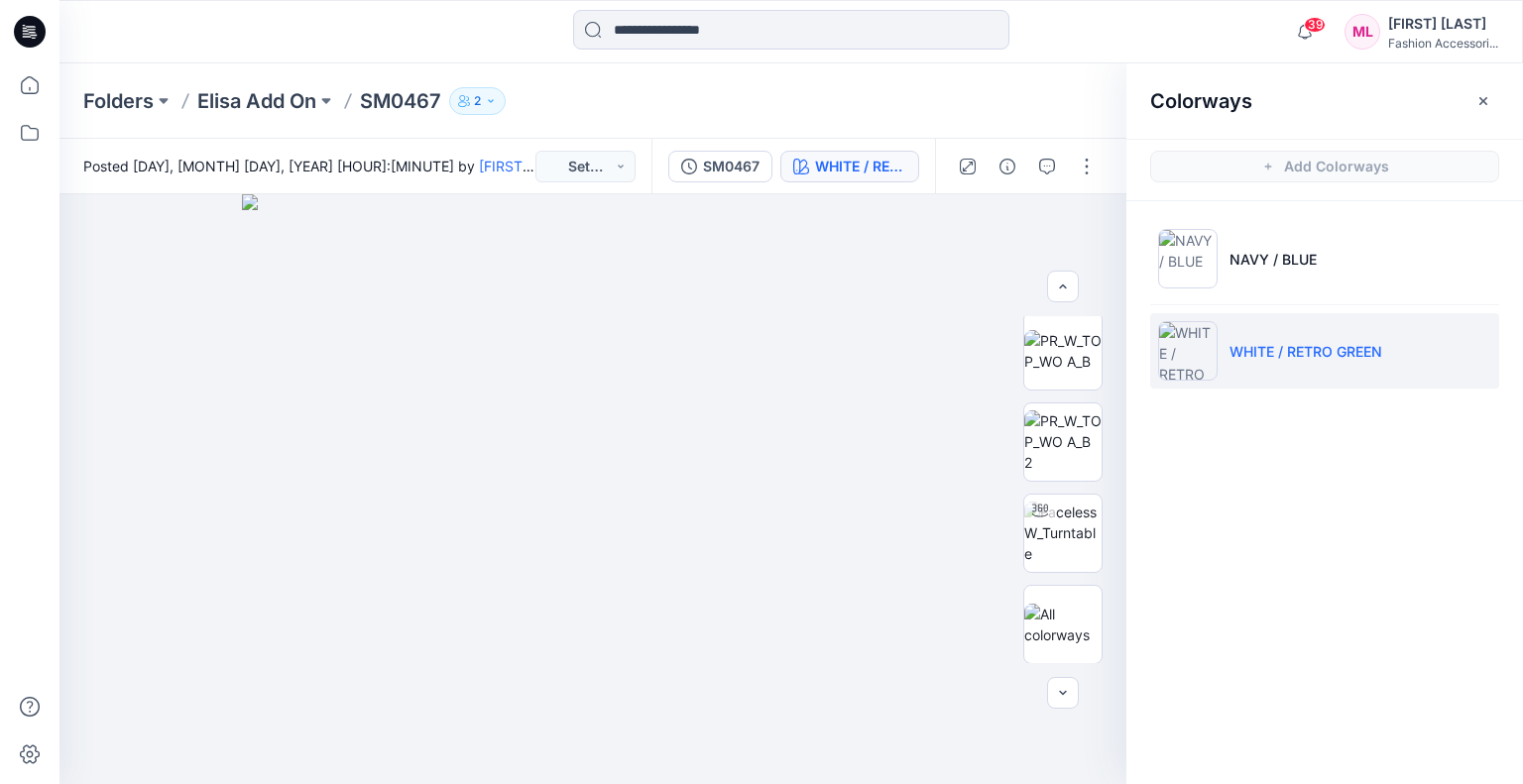 click on "Folders Elisa Add On SM0467 2" at bounding box center [791, 101] 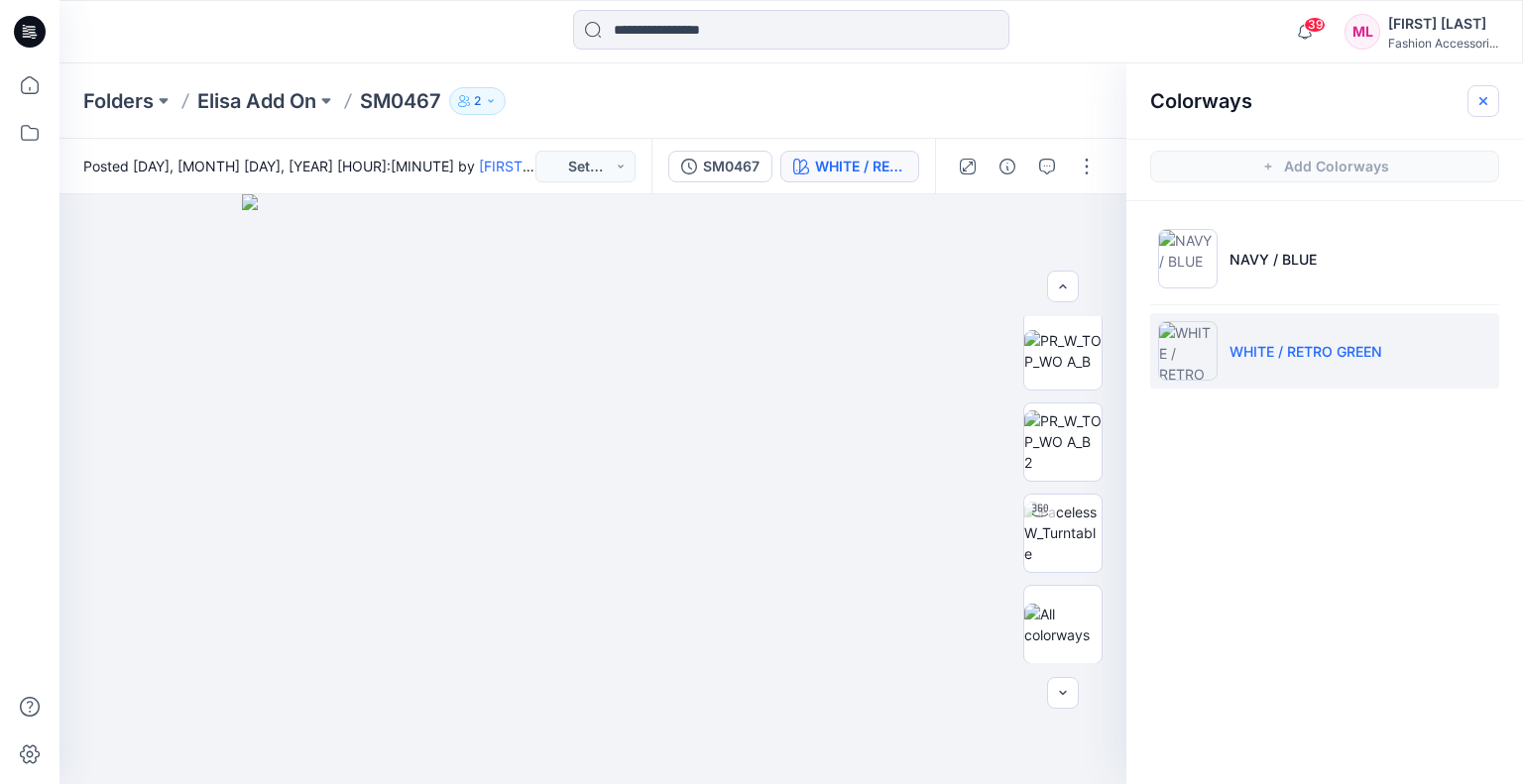 click 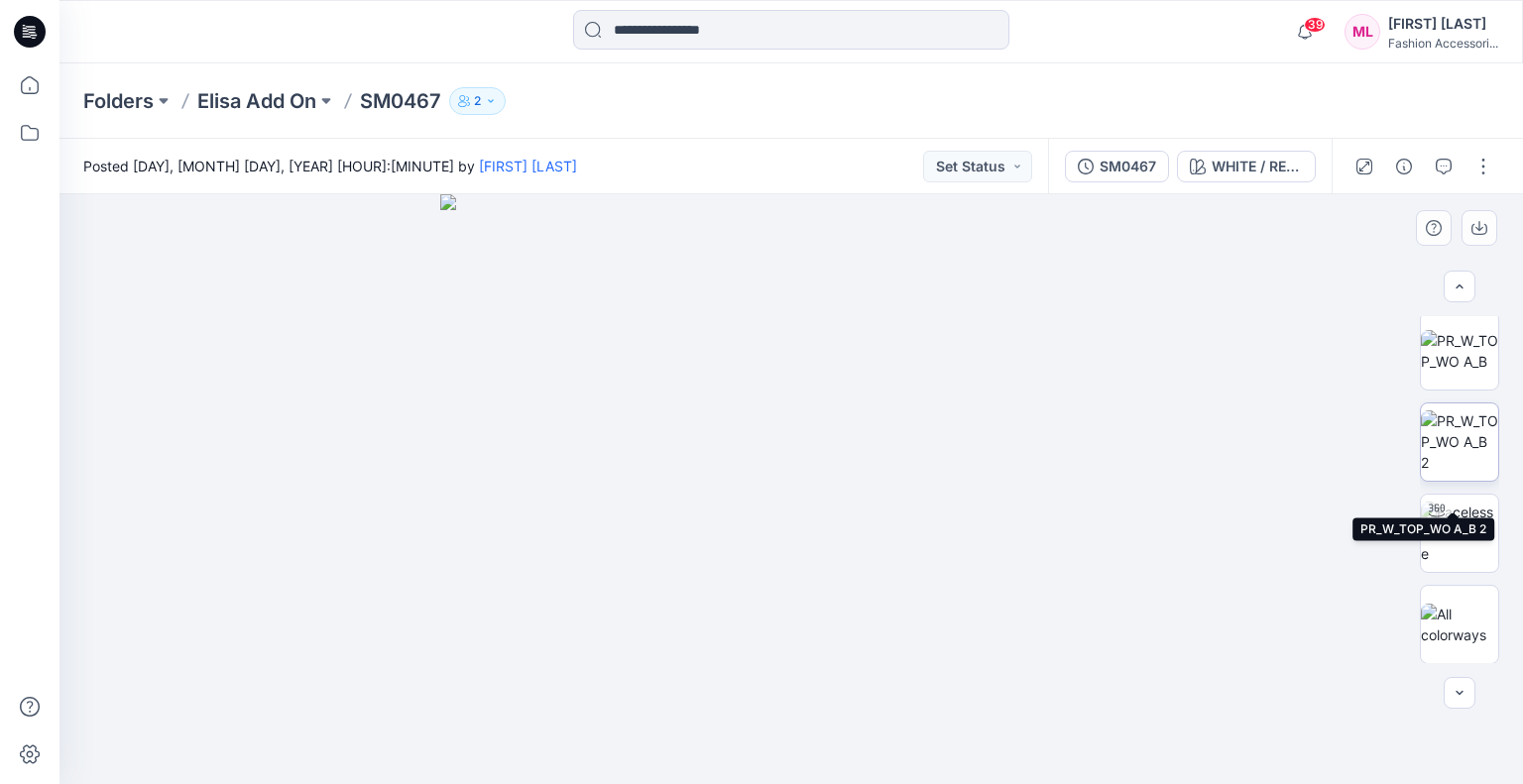scroll, scrollTop: 0, scrollLeft: 0, axis: both 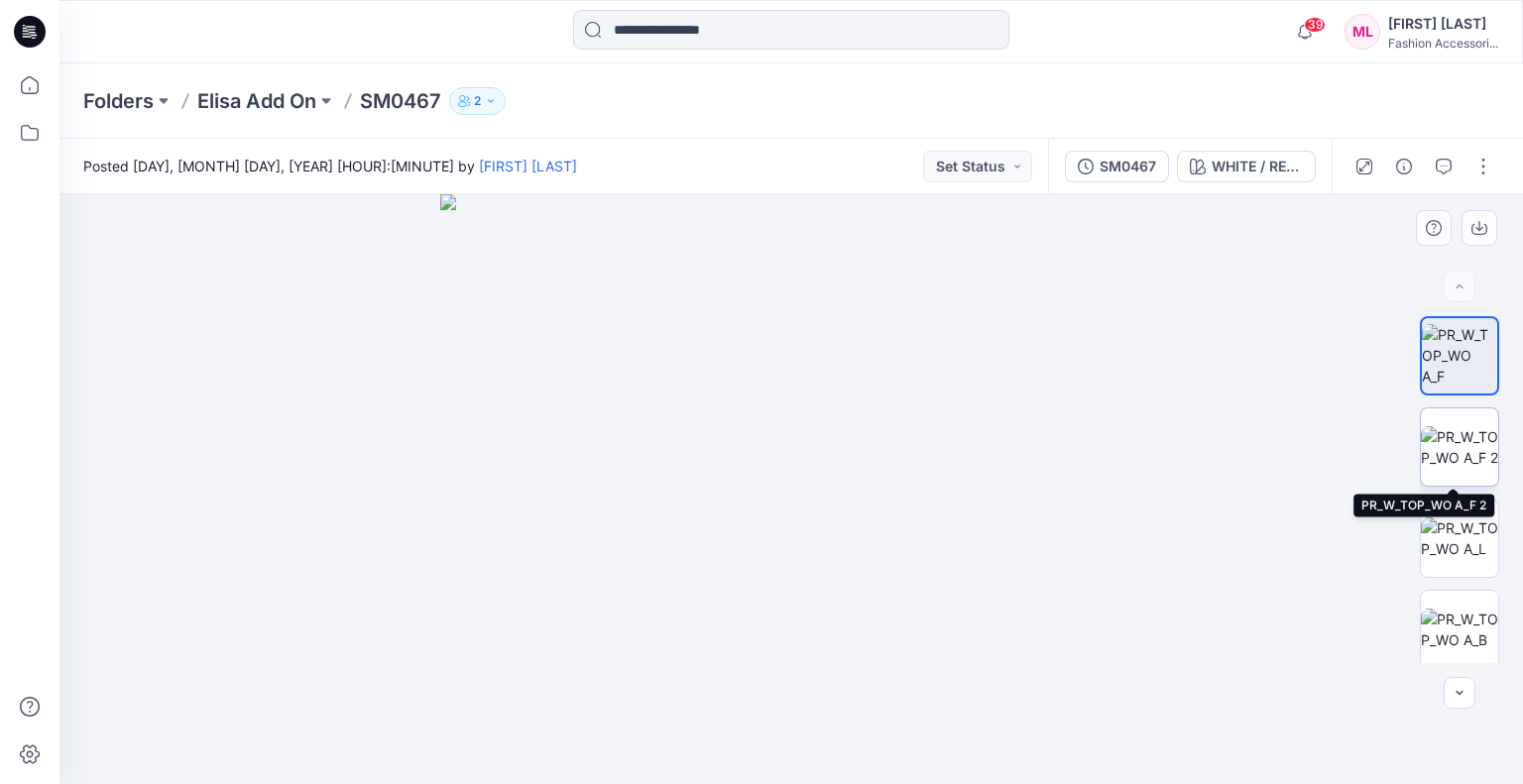 click at bounding box center [1460, 447] 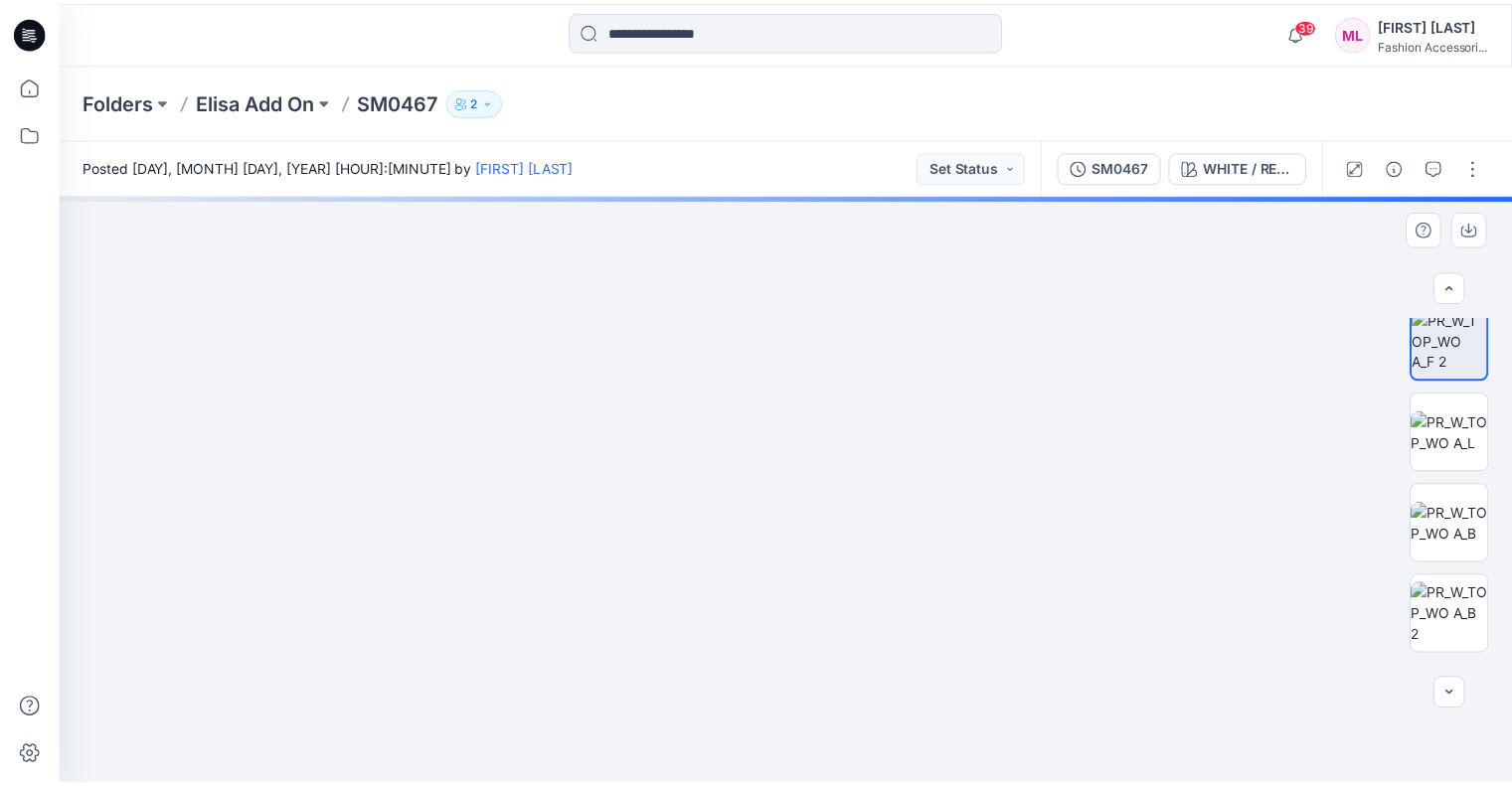 scroll, scrollTop: 279, scrollLeft: 0, axis: vertical 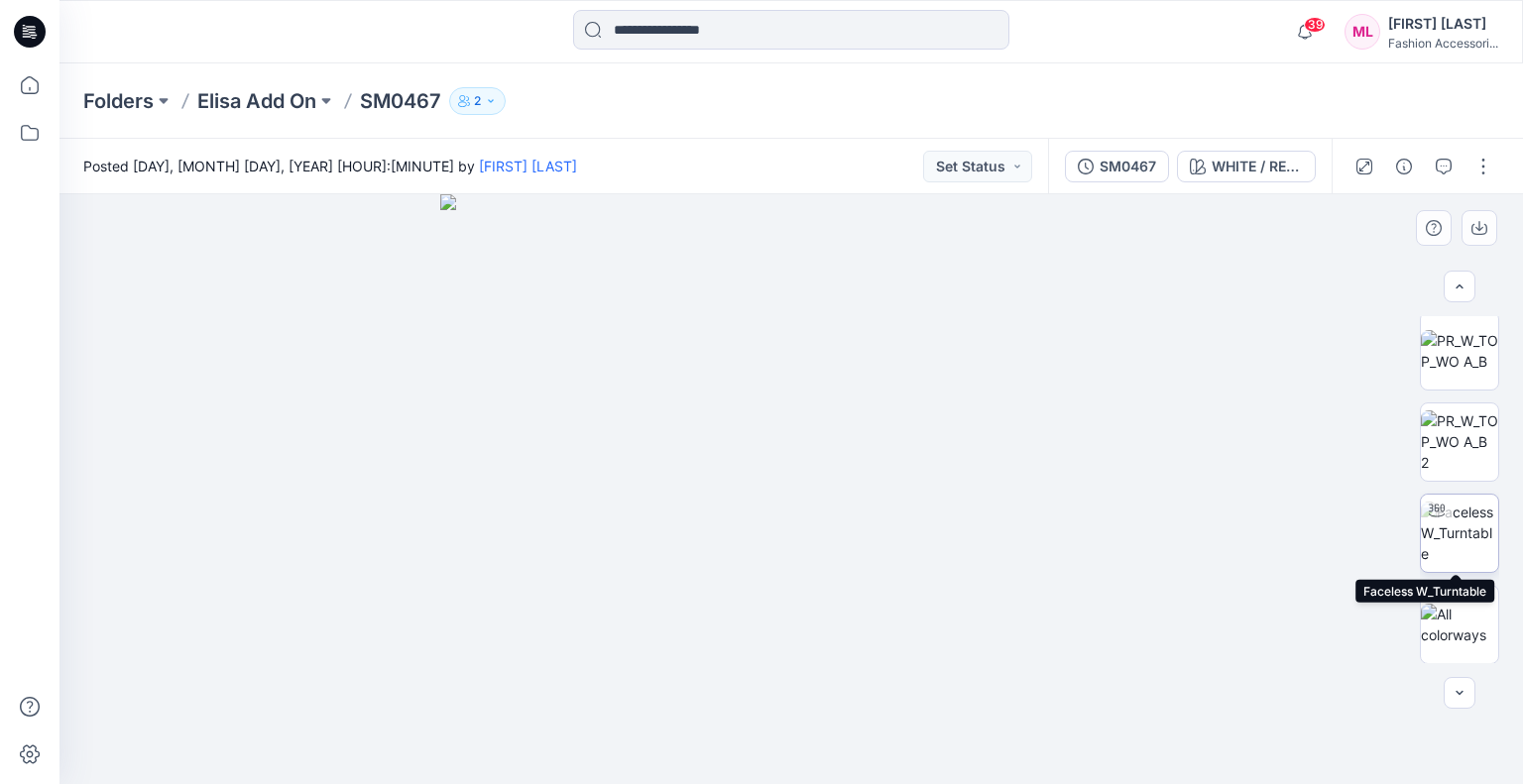 click at bounding box center [1460, 532] 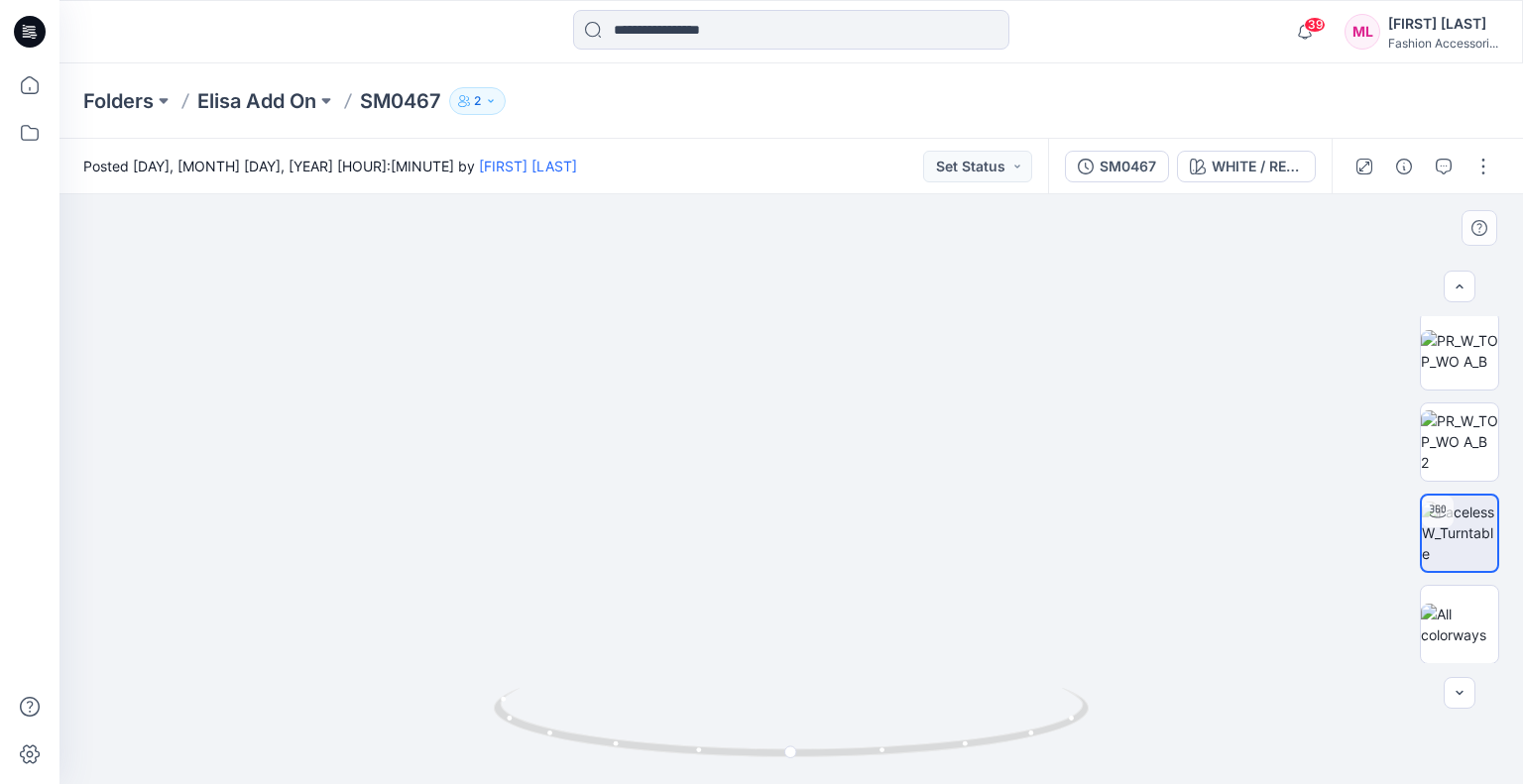 drag, startPoint x: 812, startPoint y: 351, endPoint x: 812, endPoint y: 677, distance: 326 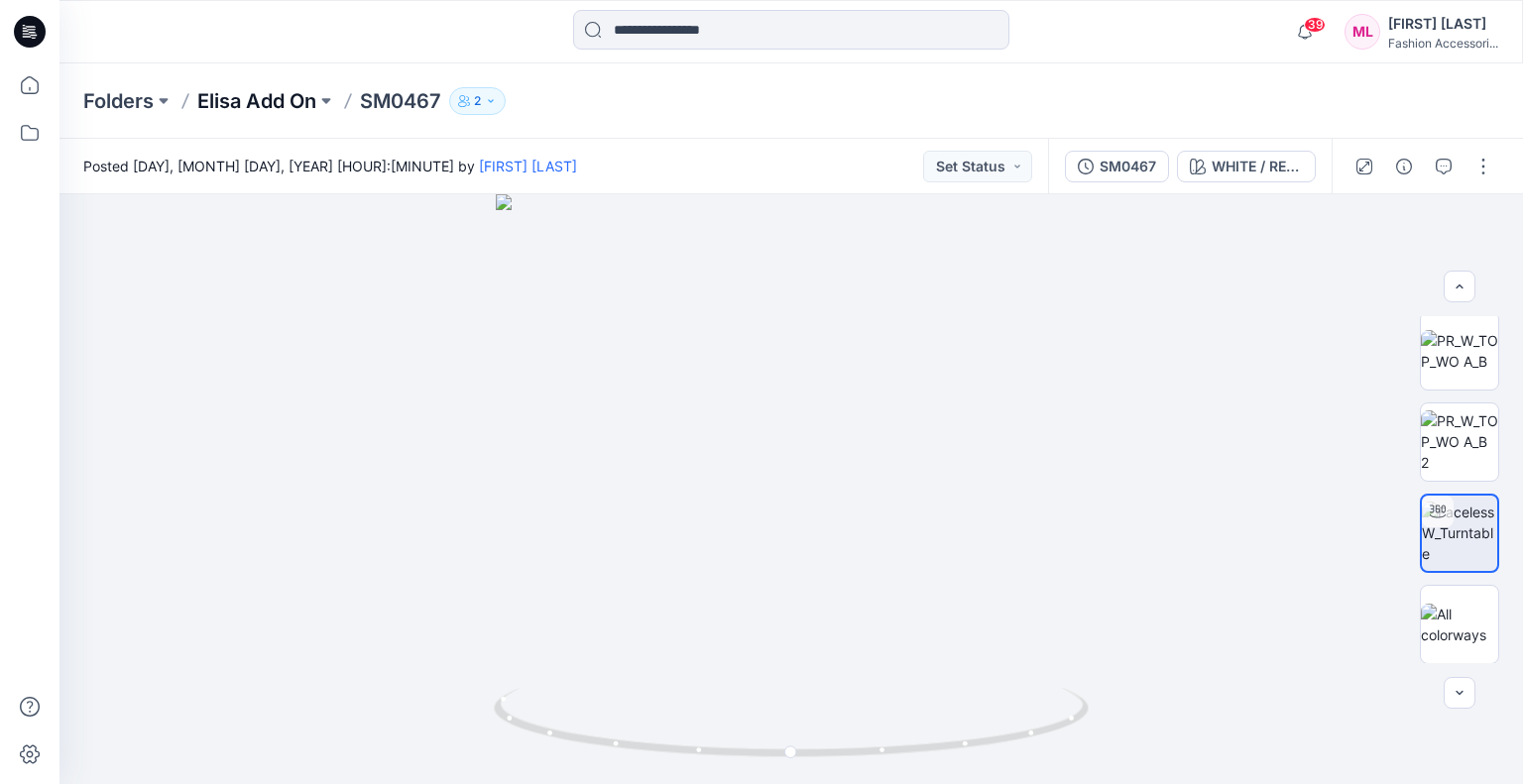 click on "Elisa Add On" at bounding box center [257, 101] 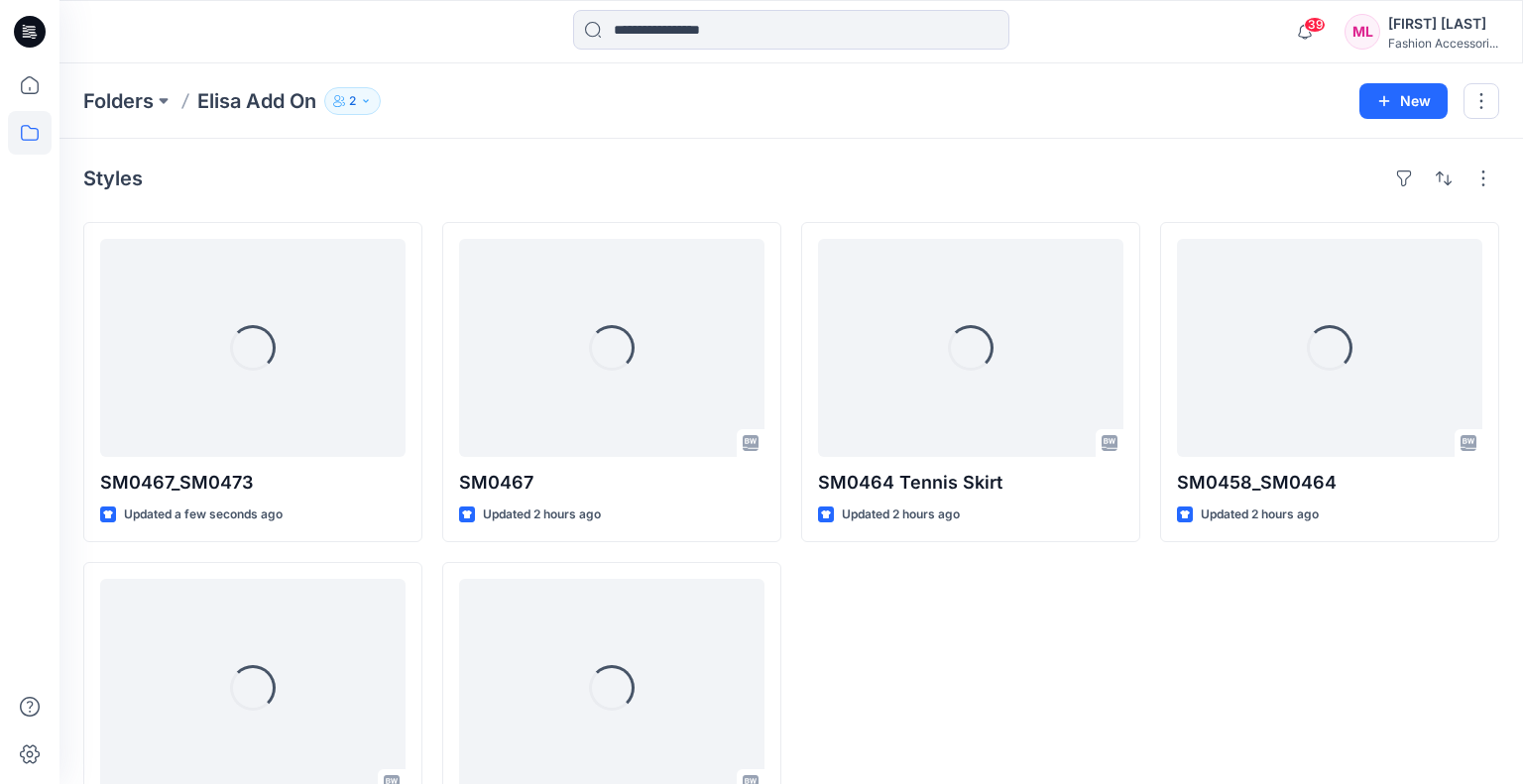 scroll, scrollTop: 0, scrollLeft: 0, axis: both 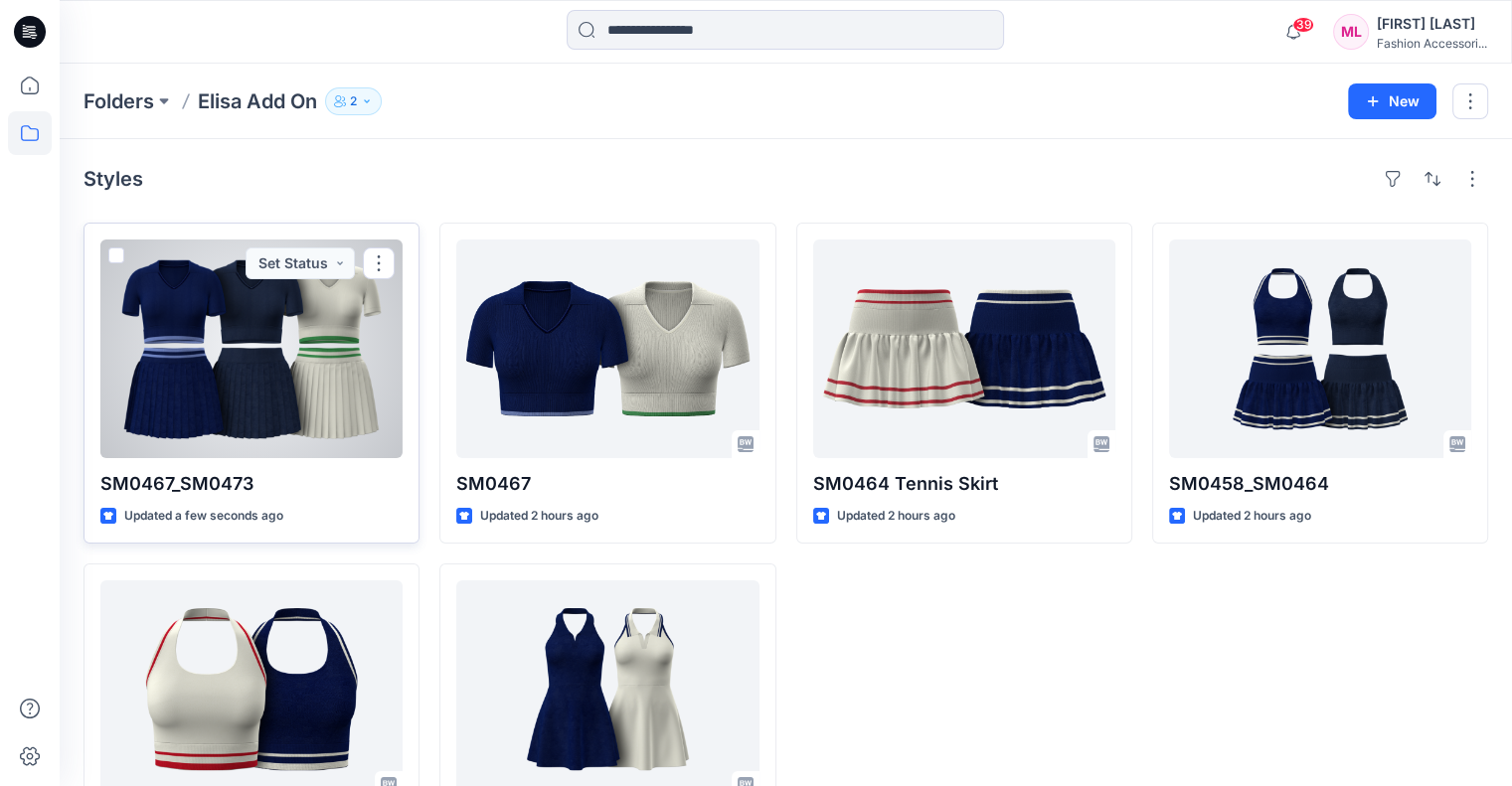 click at bounding box center (252, 349) 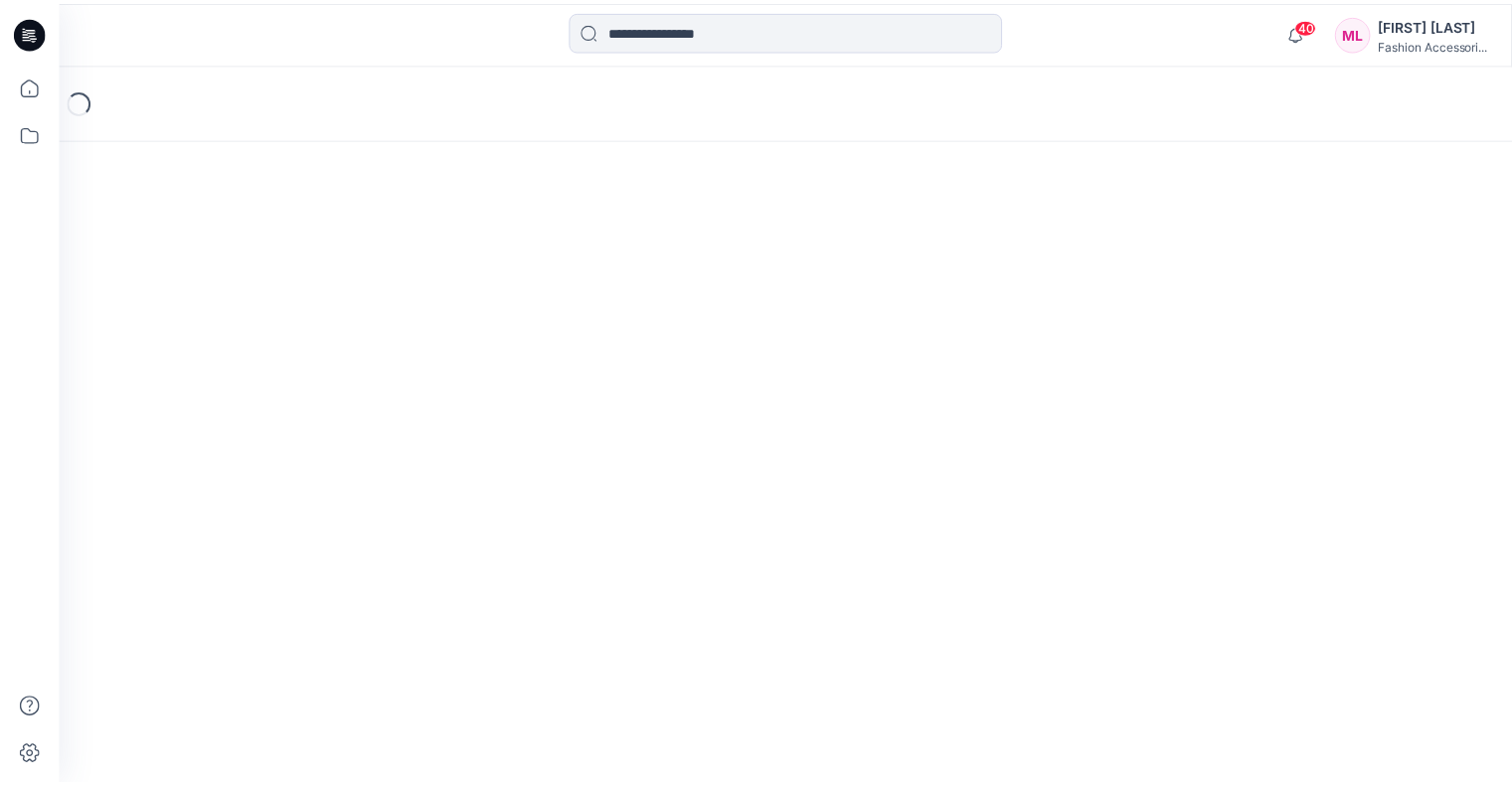 scroll, scrollTop: 0, scrollLeft: 0, axis: both 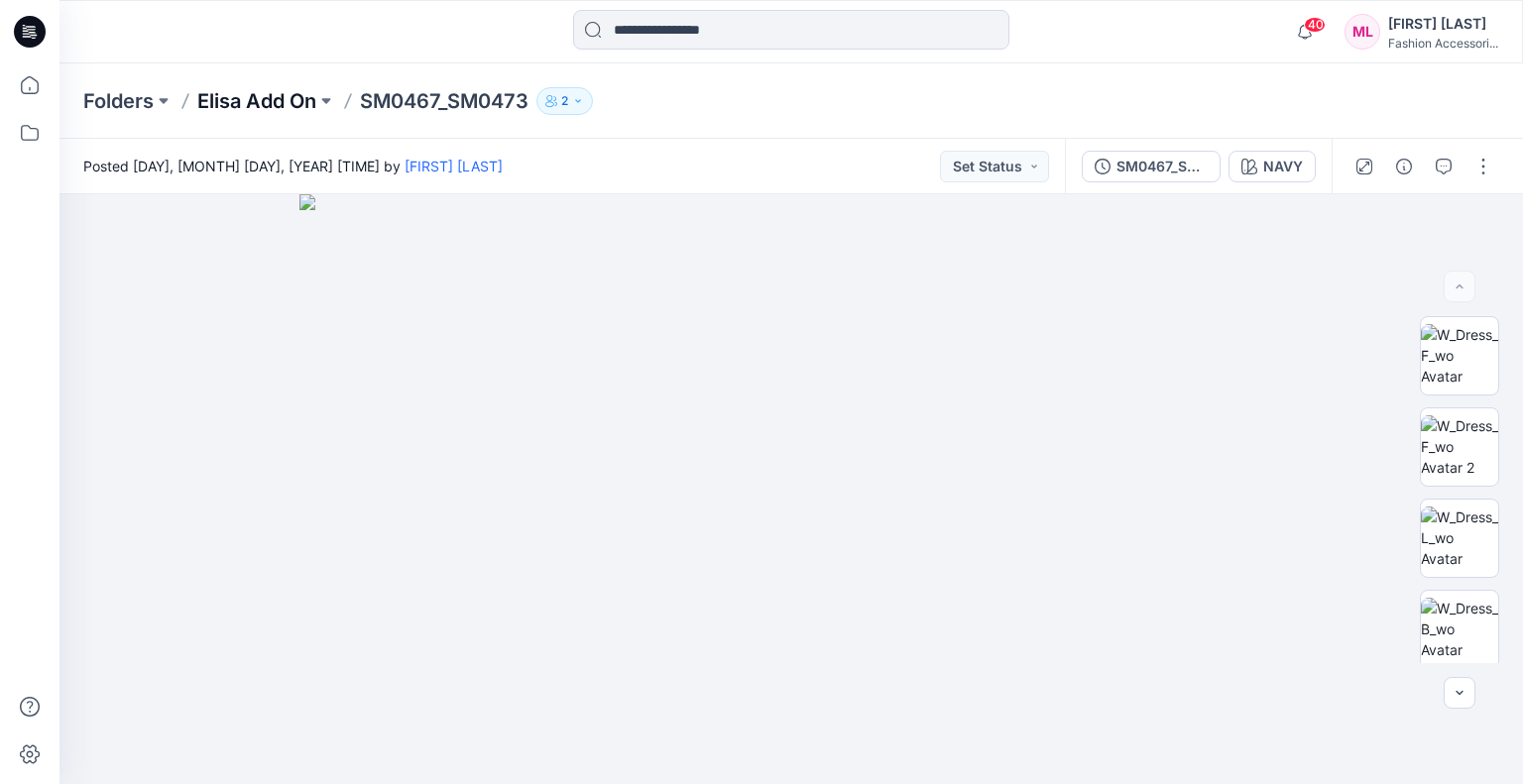 click on "Elisa Add On" at bounding box center [257, 101] 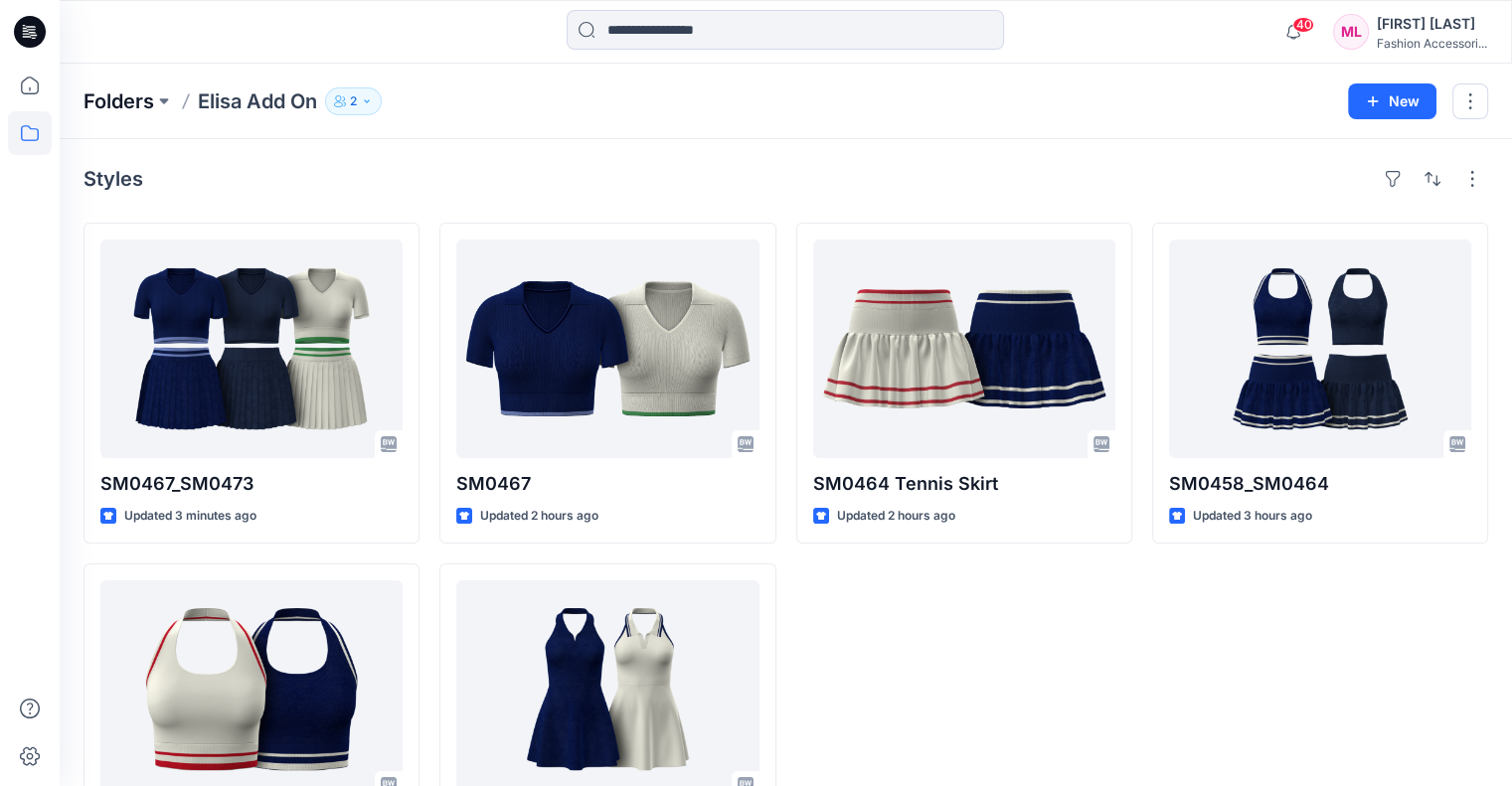 click on "Folders" at bounding box center (118, 101) 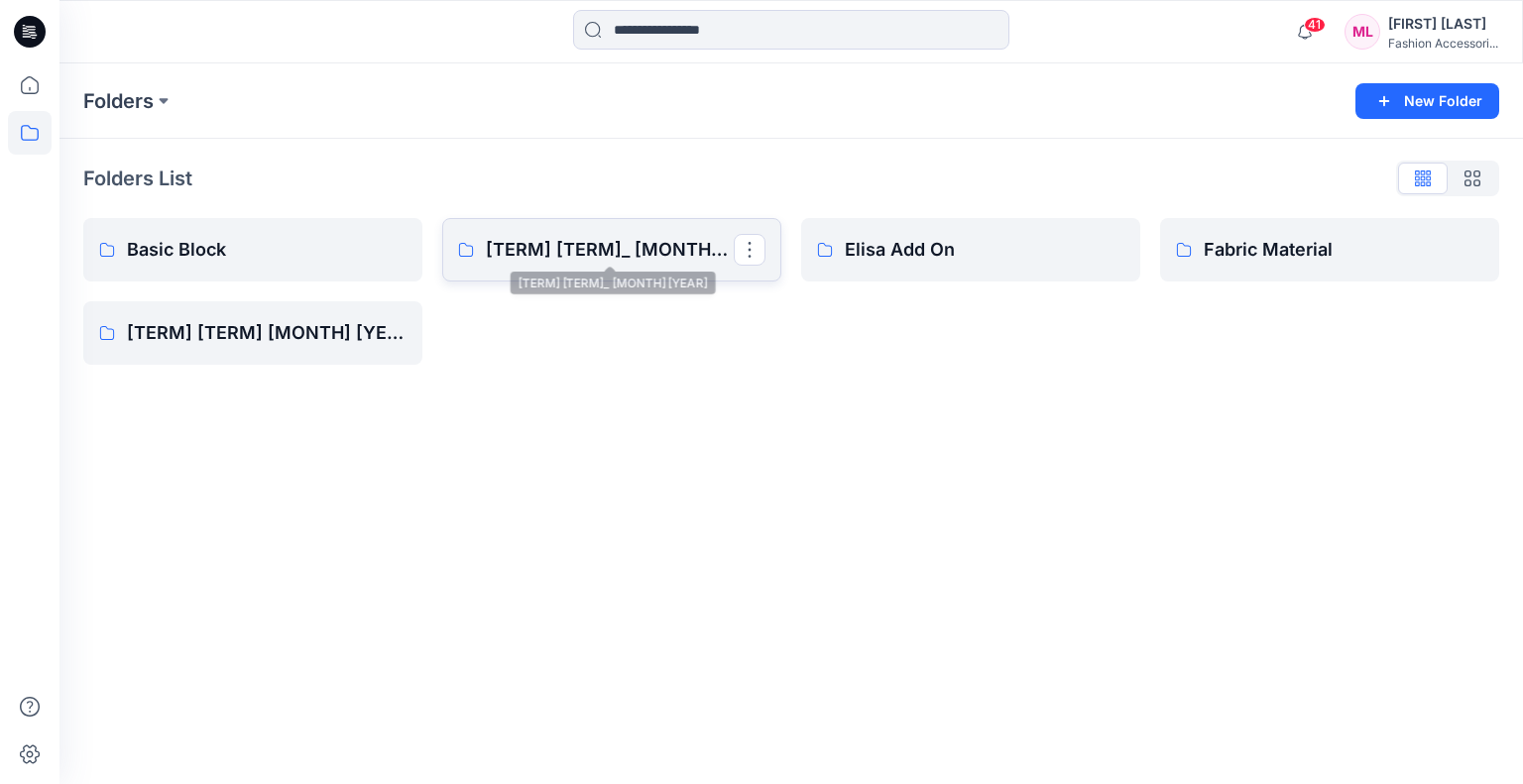 click on "[TERM] [TERM]_ [MONTH] [YEAR]" at bounding box center [610, 250] 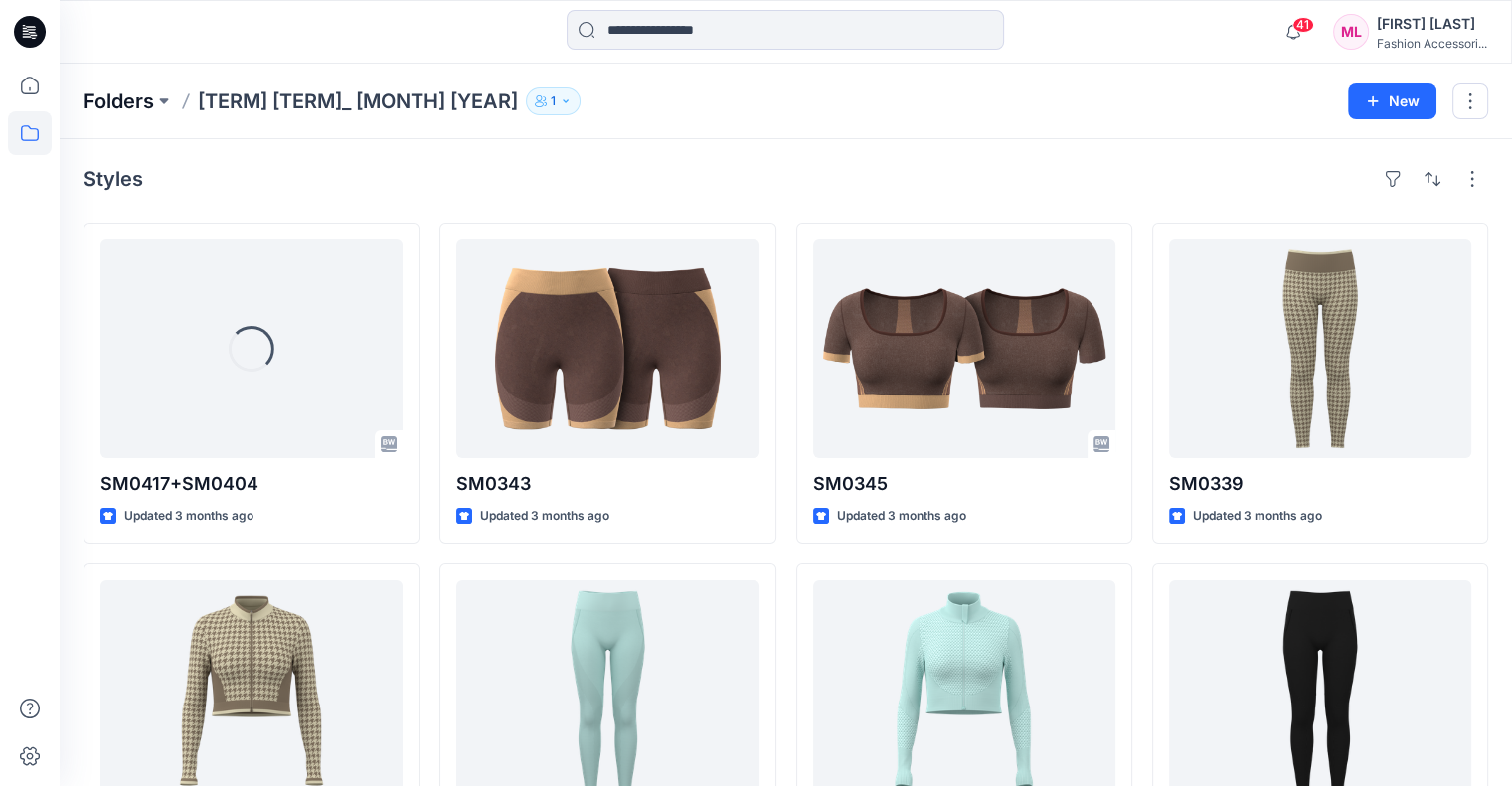 click on "Folders" at bounding box center (118, 101) 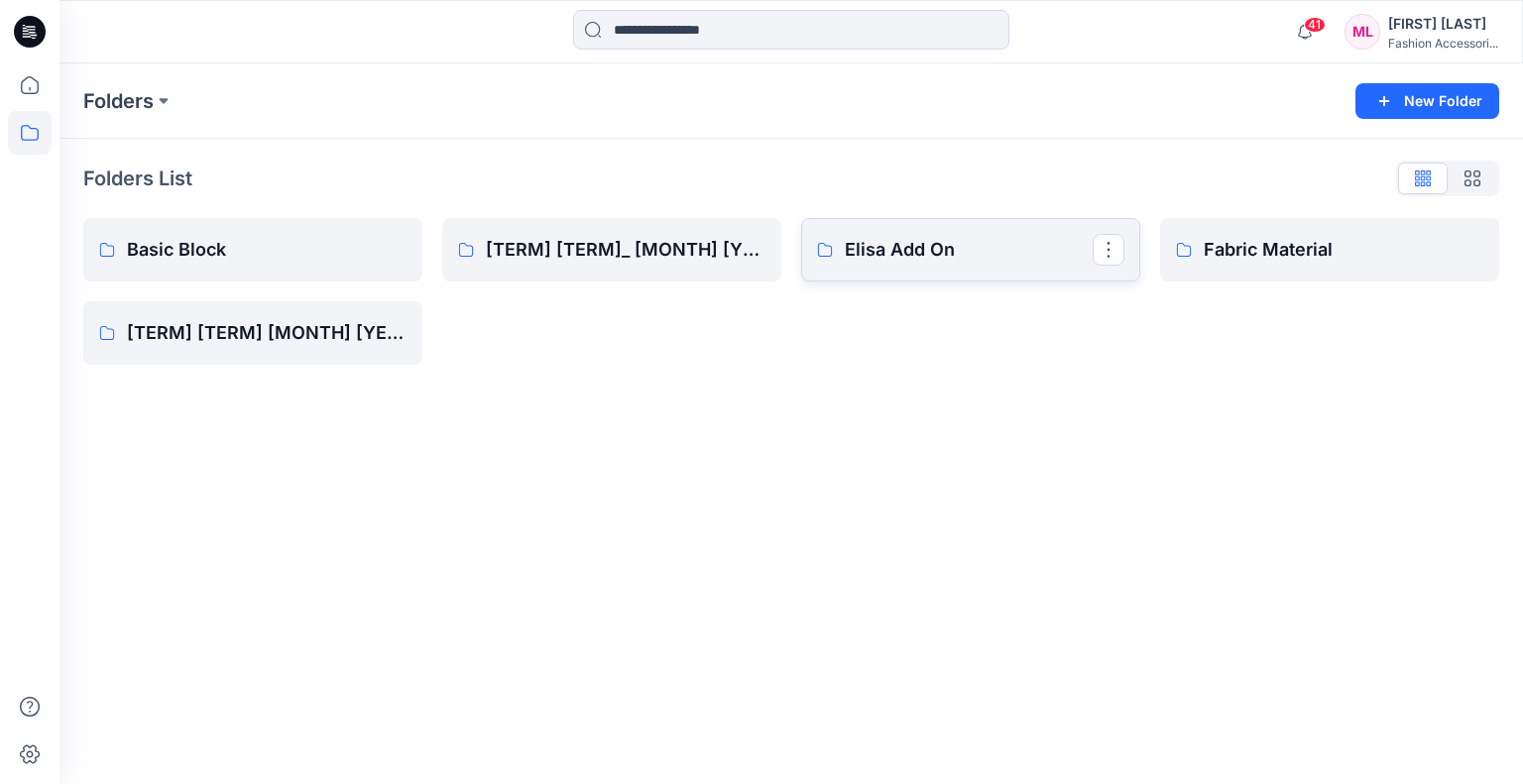 click on "Elisa Add On" at bounding box center [969, 250] 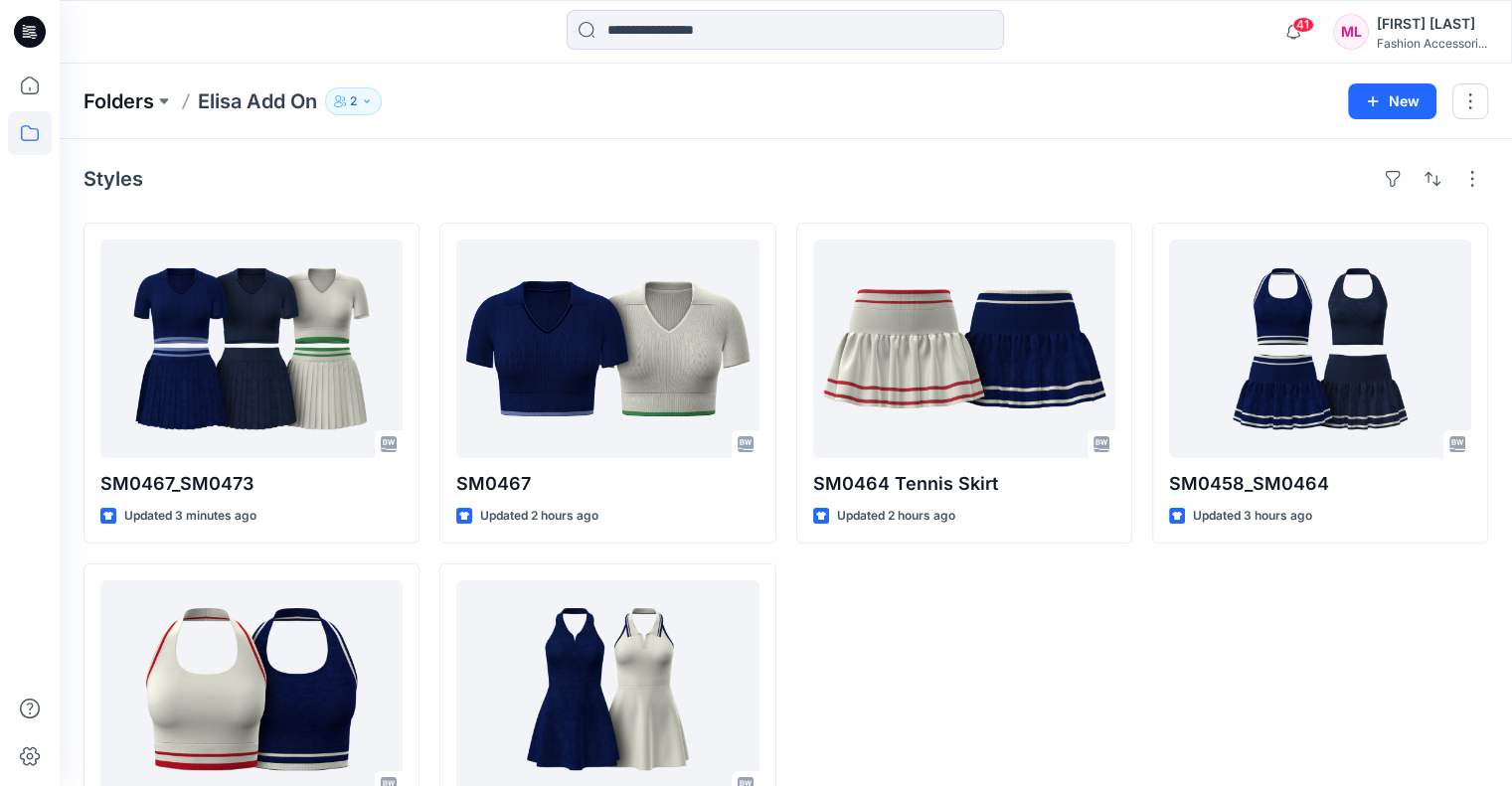 click on "Folders" at bounding box center (118, 101) 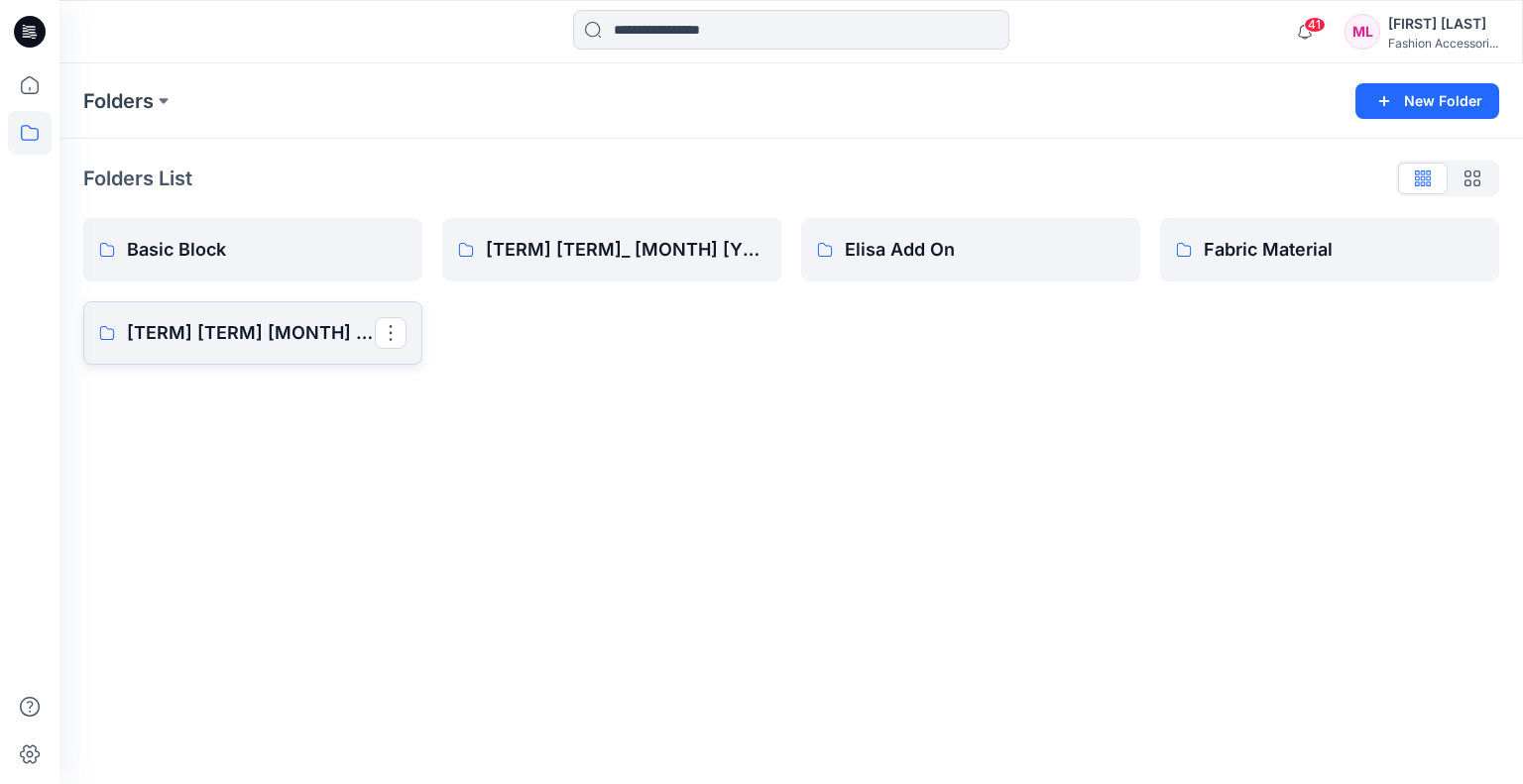 click on "[TERM] [TERM] [MONTH] [YEAR]" at bounding box center (251, 333) 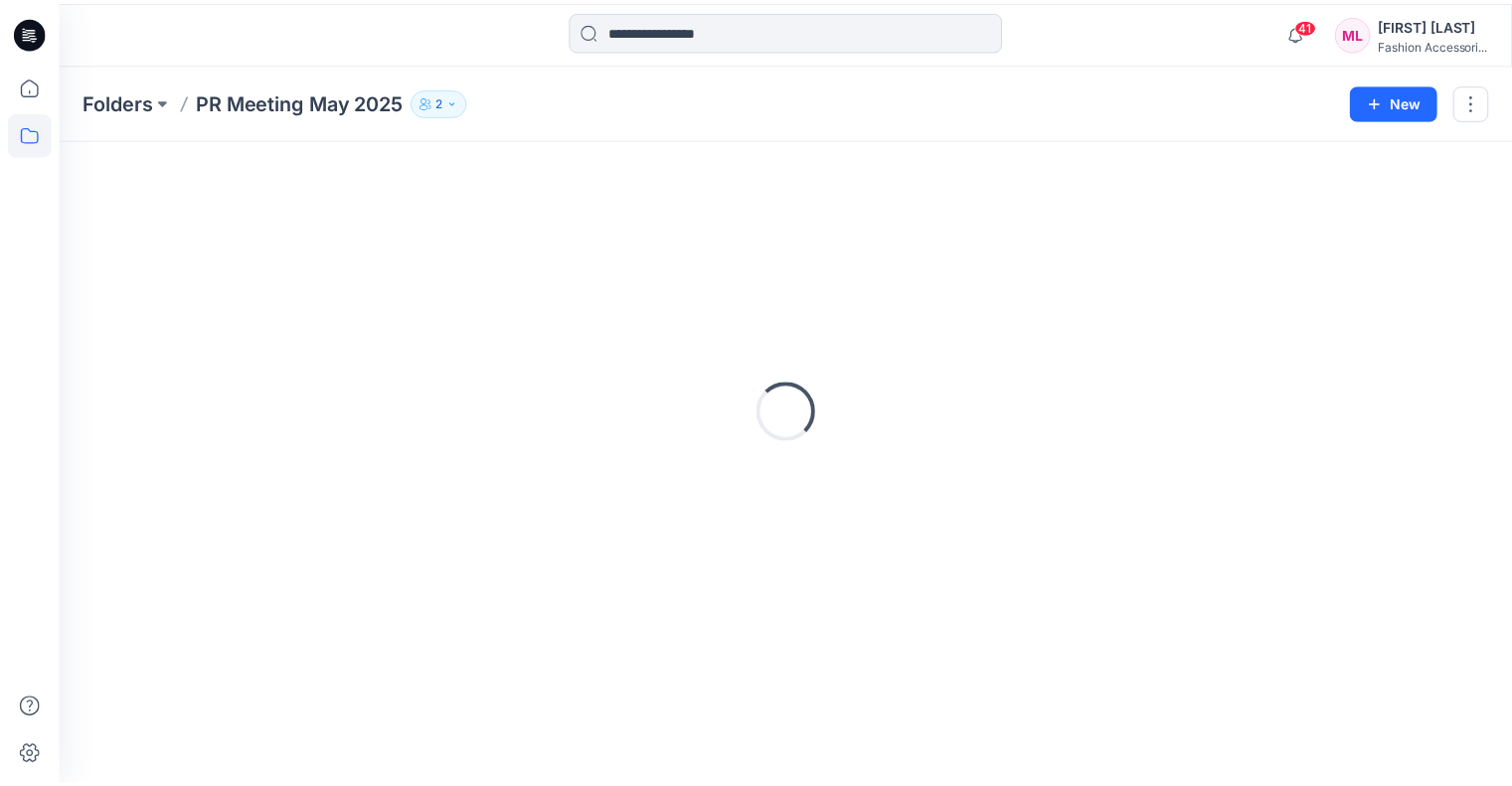 scroll, scrollTop: 0, scrollLeft: 0, axis: both 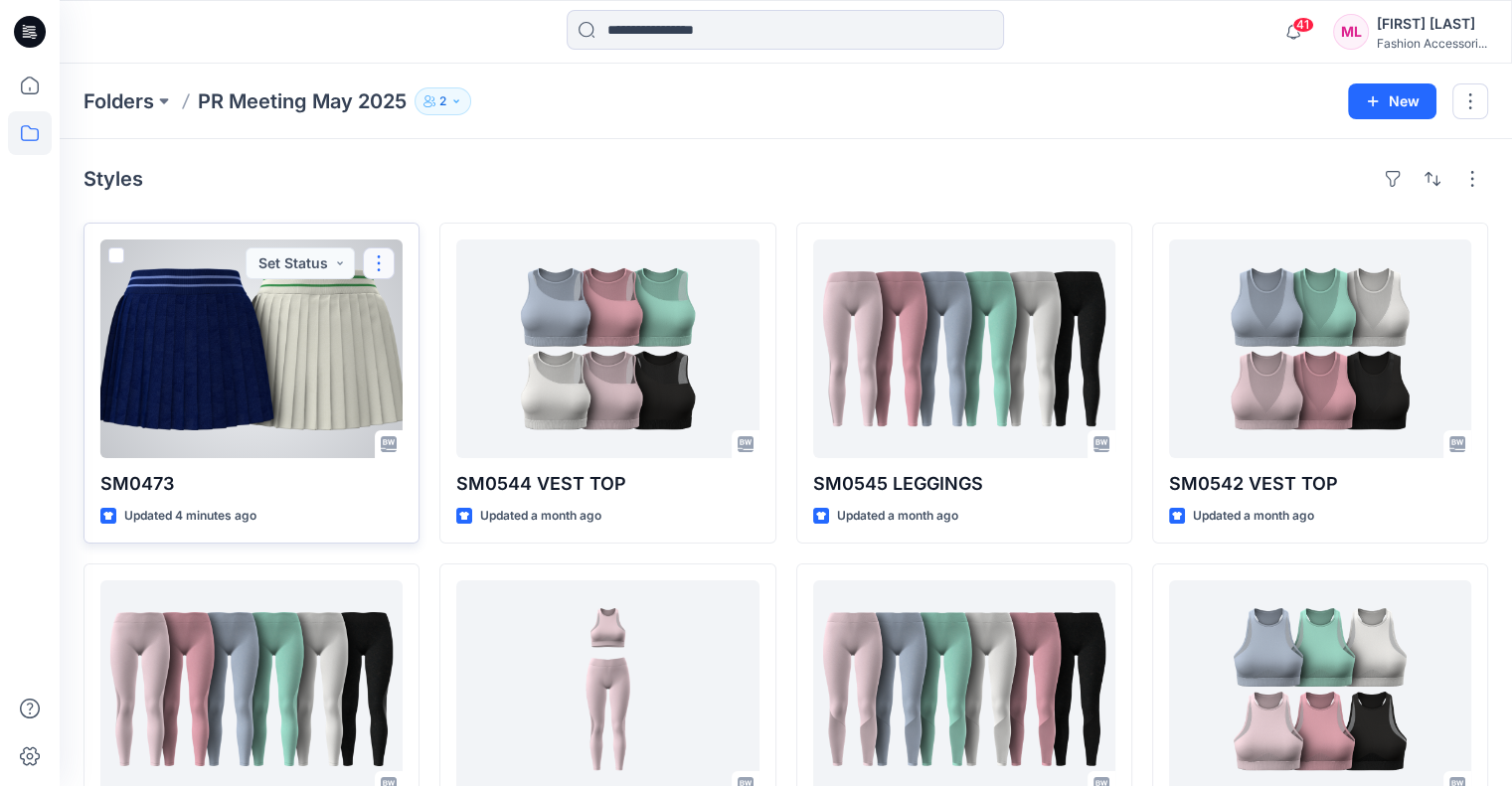 click at bounding box center (379, 263) 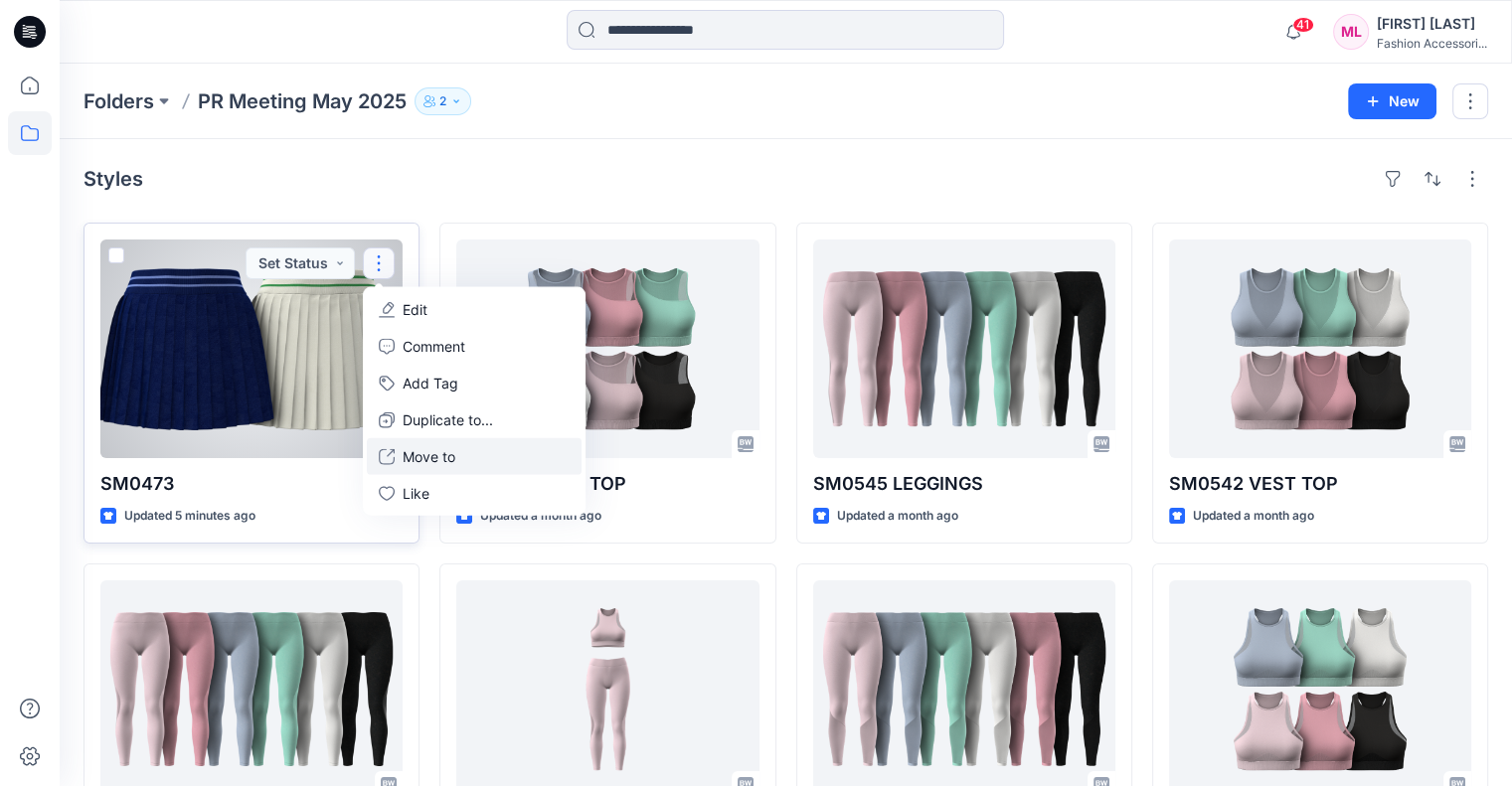 click 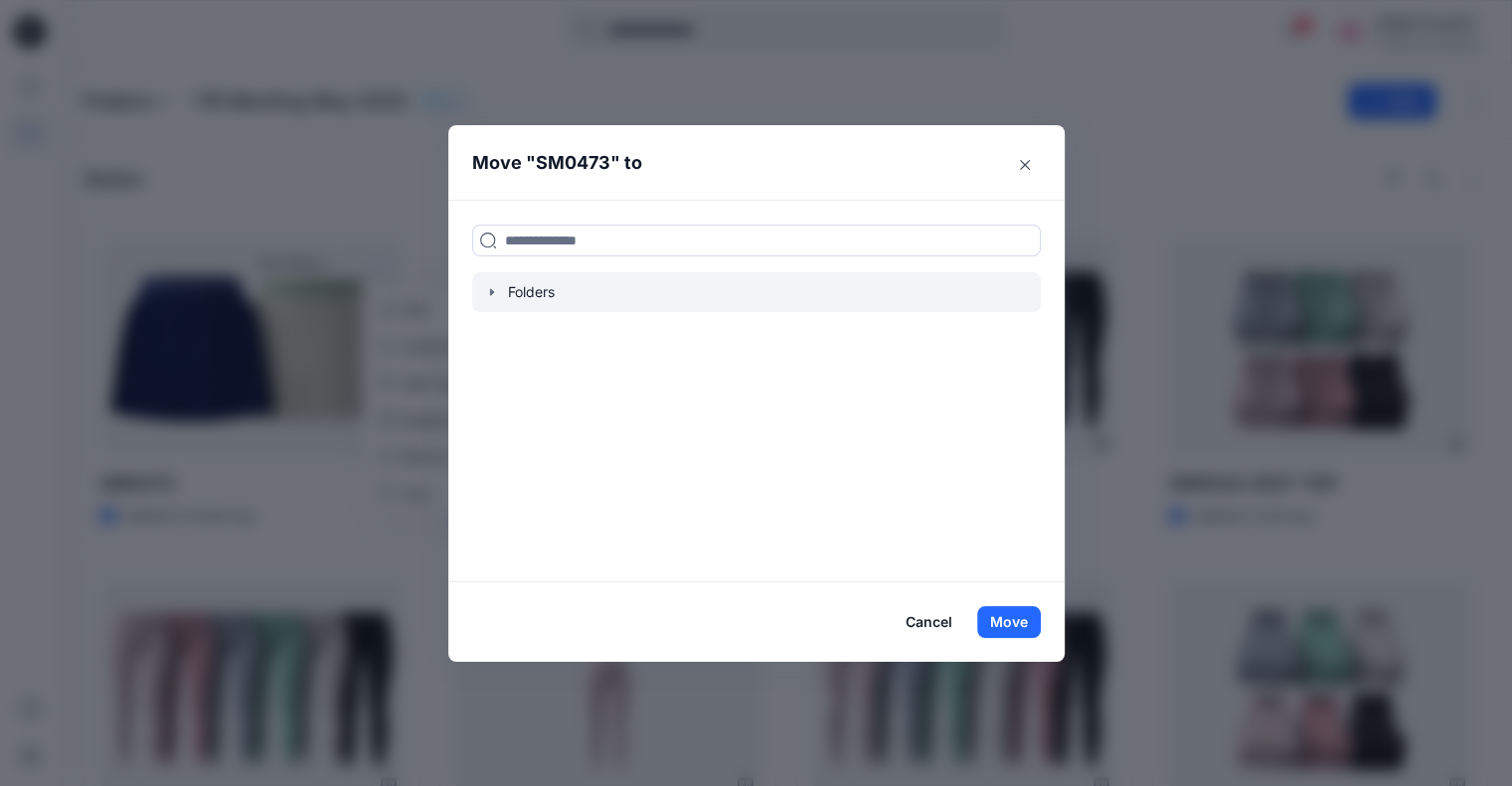 click 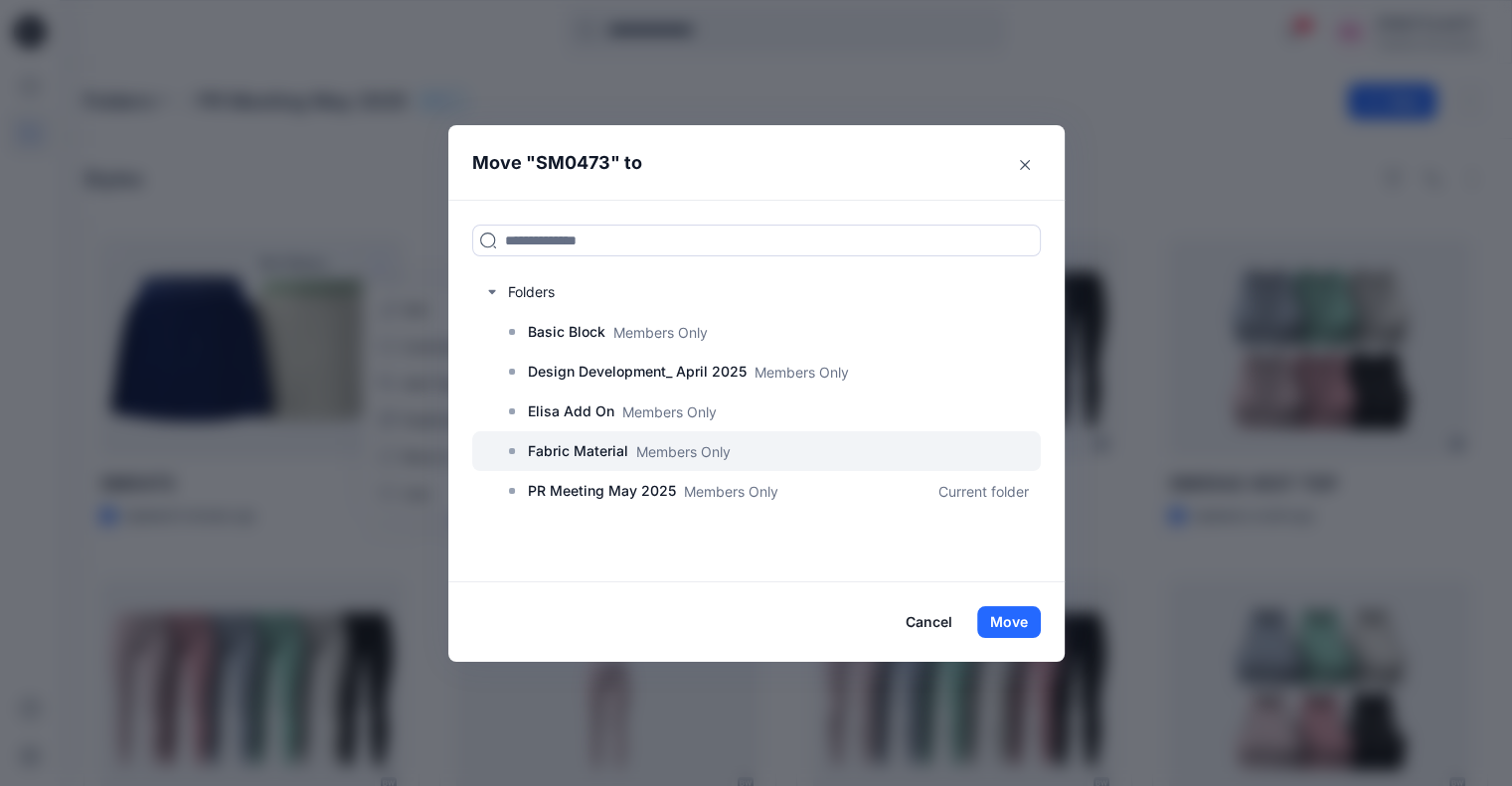 click at bounding box center (756, 451) 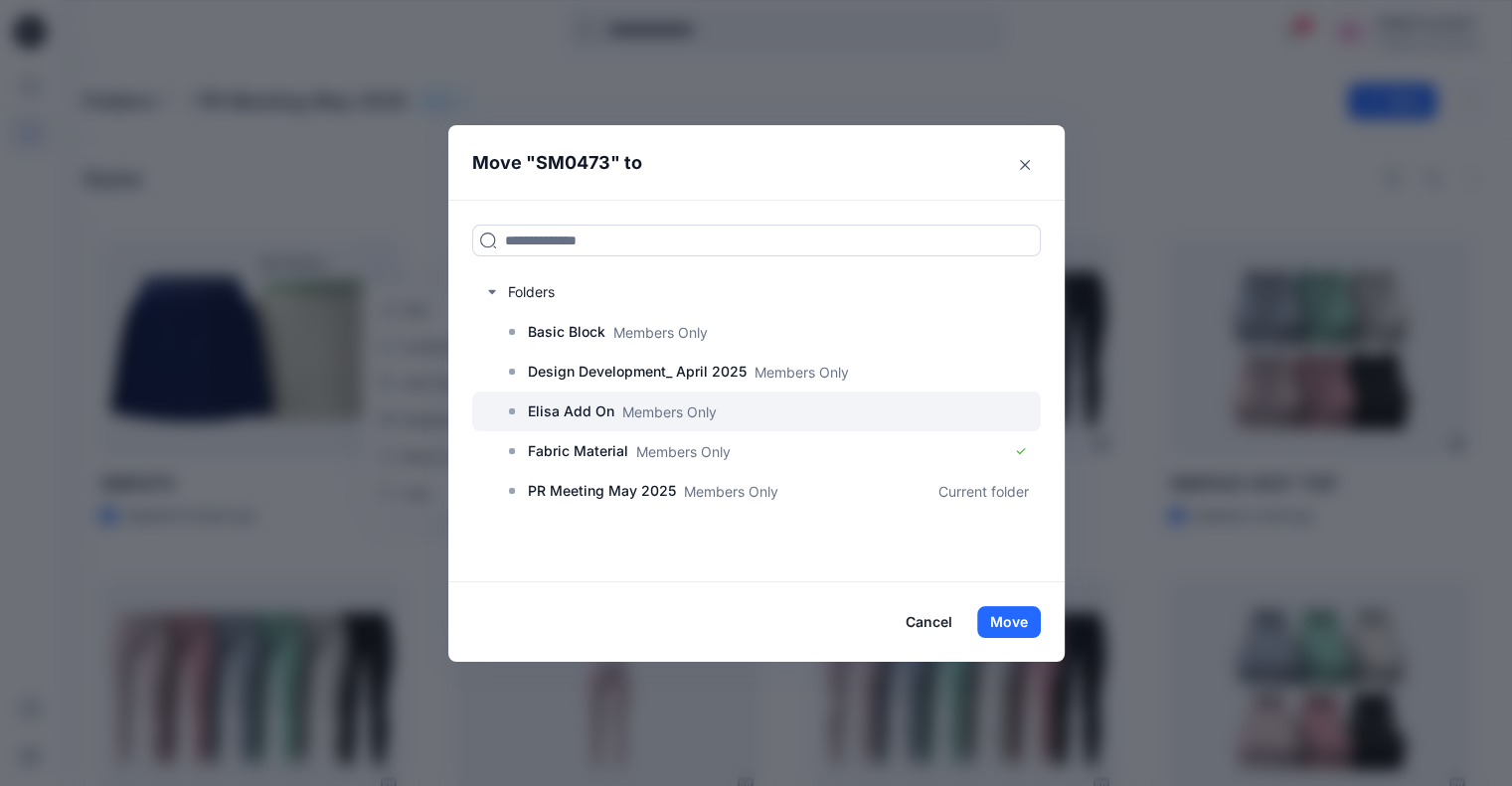 click at bounding box center [756, 411] 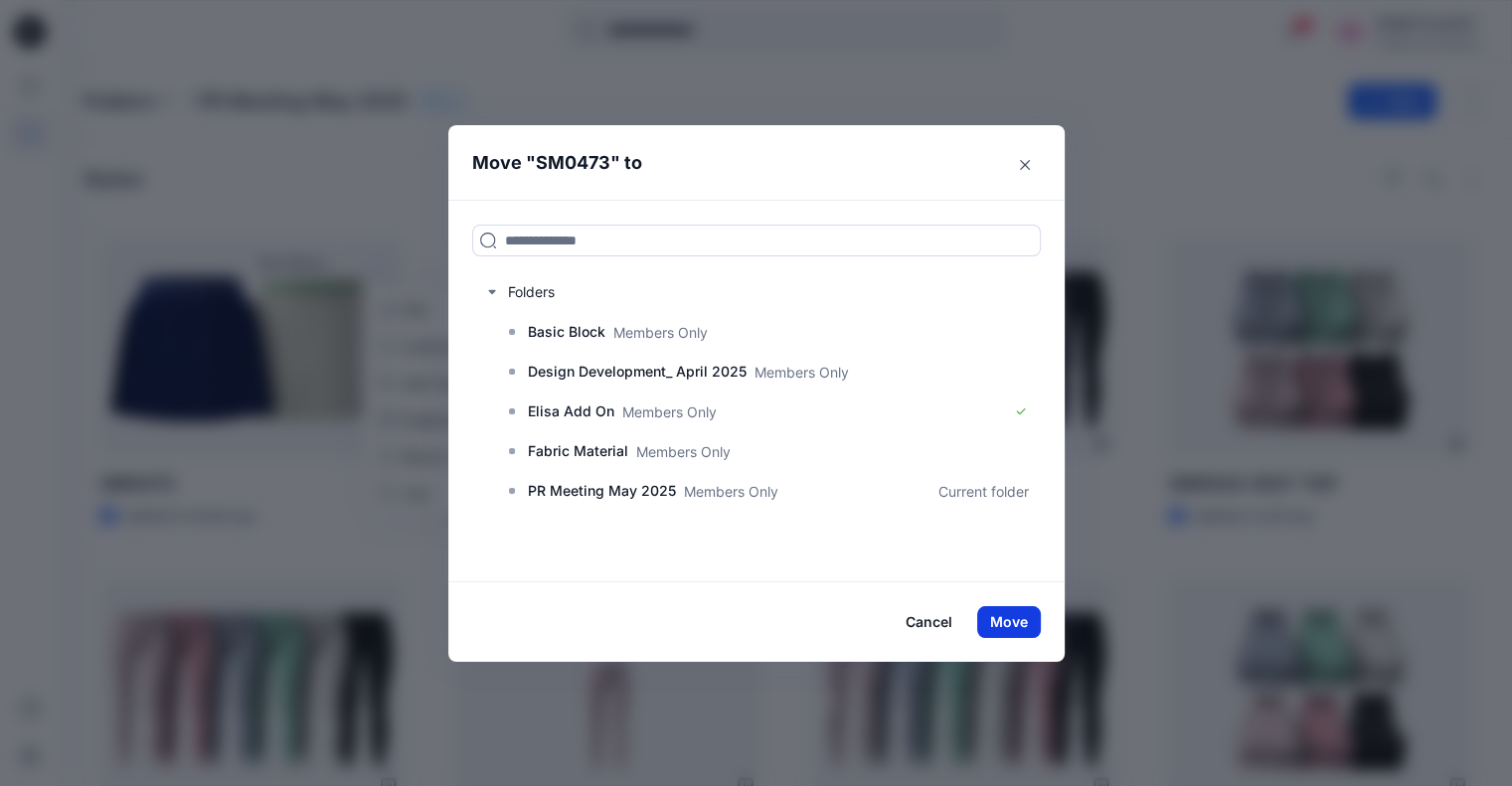 click on "Move" at bounding box center (1009, 622) 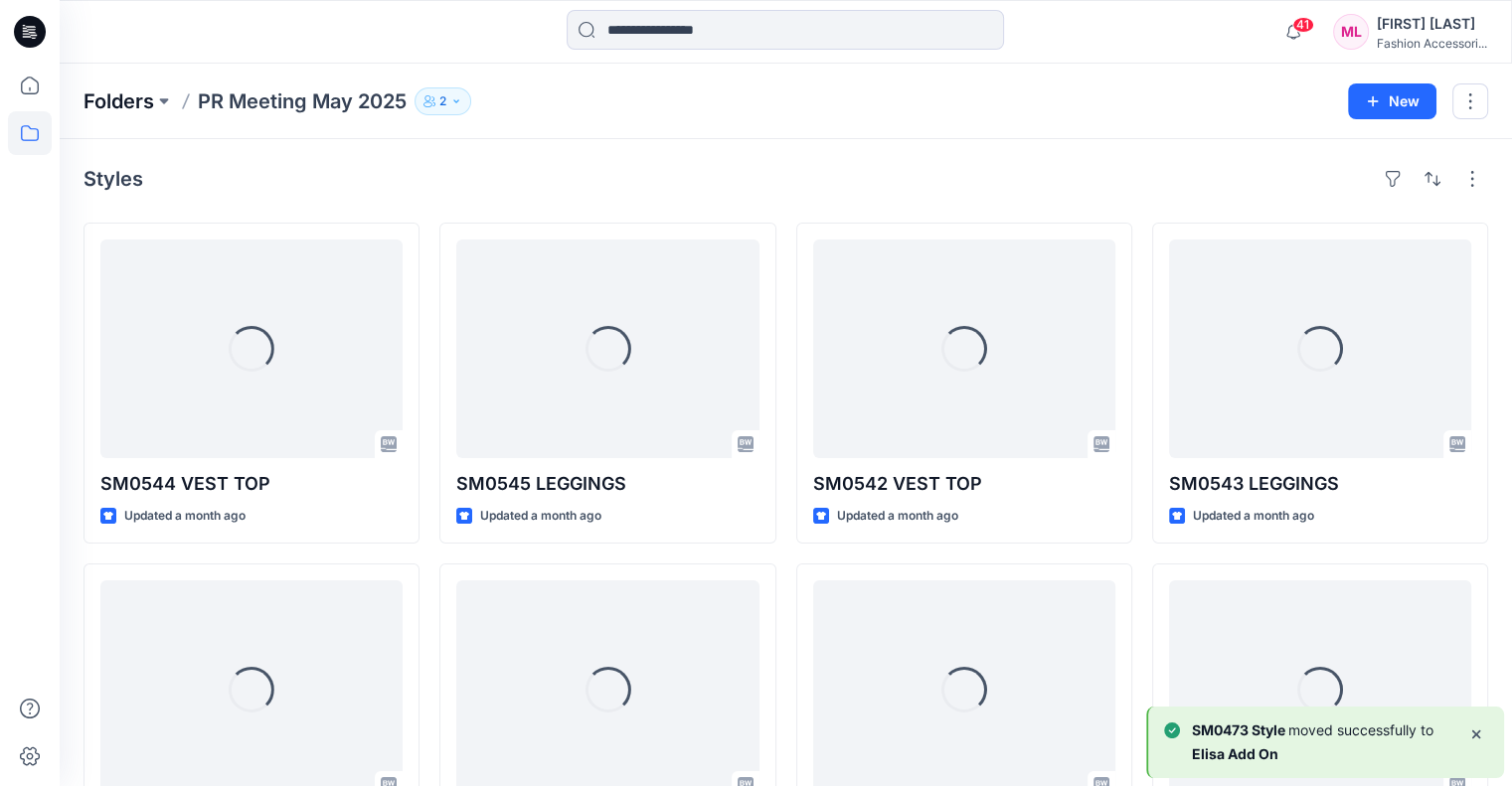 click on "Folders" at bounding box center (118, 101) 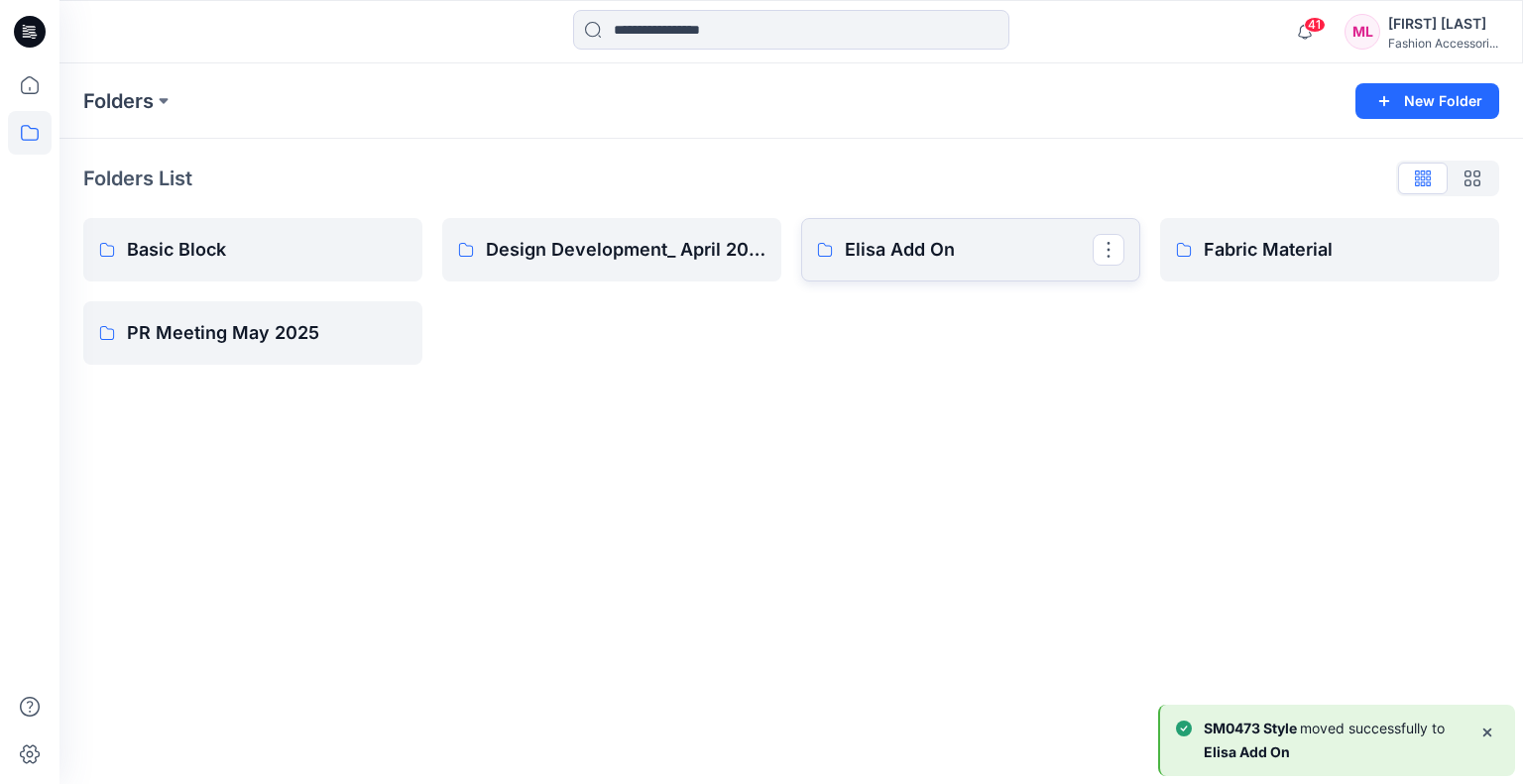 click on "Elisa Add On" at bounding box center (969, 250) 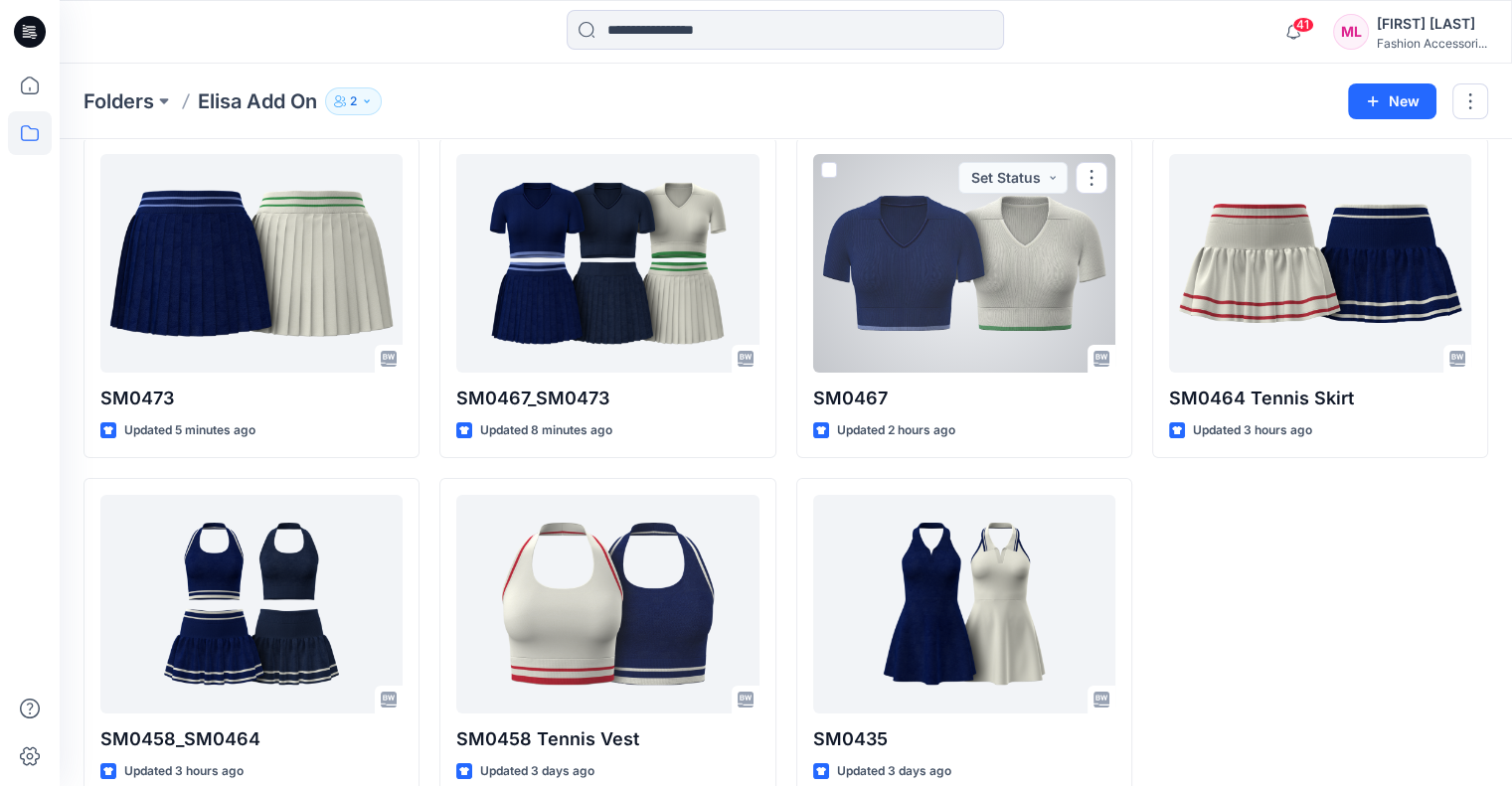 scroll, scrollTop: 119, scrollLeft: 0, axis: vertical 